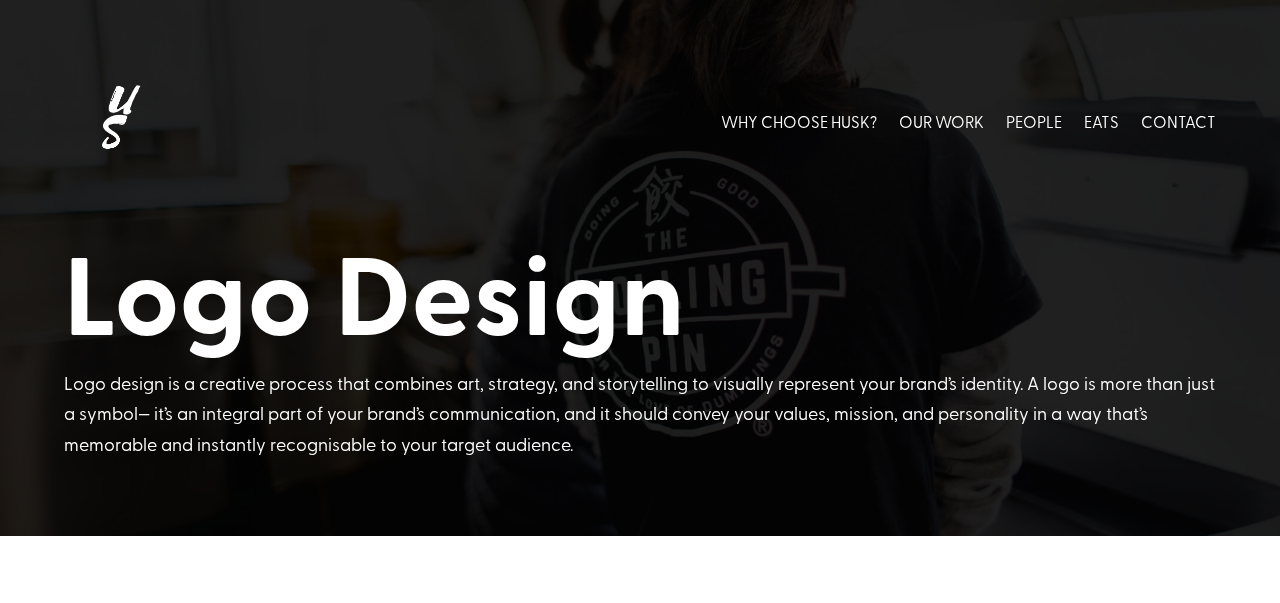 scroll, scrollTop: 137, scrollLeft: 0, axis: vertical 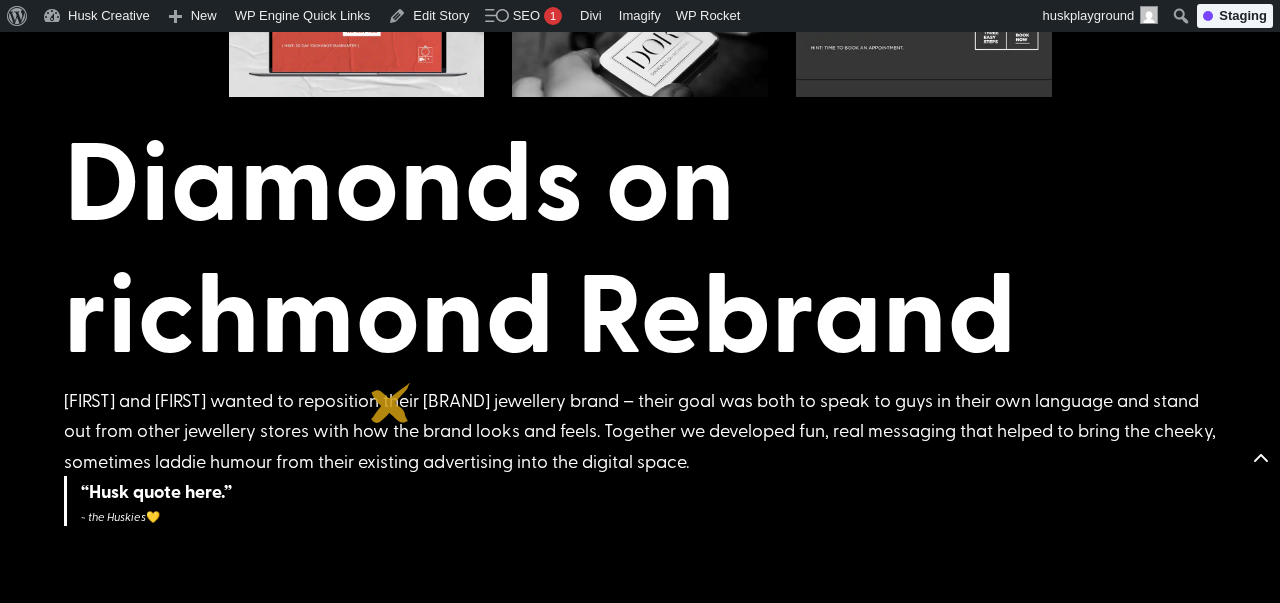 click on "Michael and Michelle wanted to reposition their Diamonds on Richmond jewellery brand – their goal was both to speak to guys in their own language and stand out from other jewellery stores with how the brand looks and feels. Together we developed fun, real messaging that helped to bring the cheeky, sometimes laddie humour from their existing advertising into the digital space." at bounding box center (640, 431) 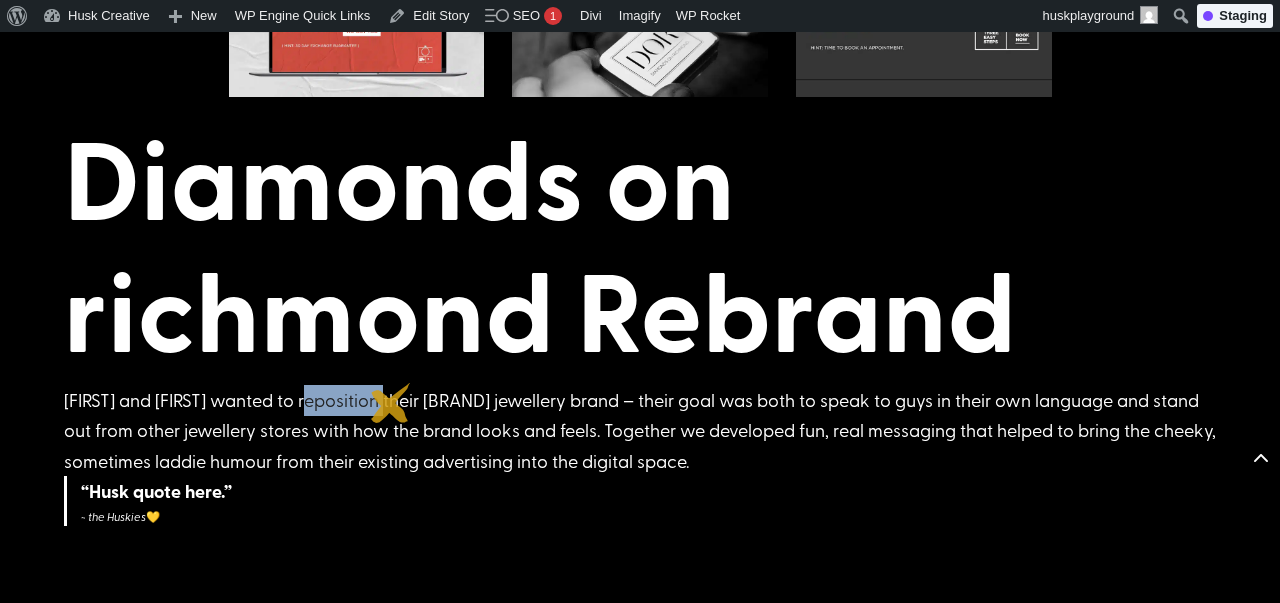 click on "Michael and Michelle wanted to reposition their Diamonds on Richmond jewellery brand – their goal was both to speak to guys in their own language and stand out from other jewellery stores with how the brand looks and feels. Together we developed fun, real messaging that helped to bring the cheeky, sometimes laddie humour from their existing advertising into the digital space." at bounding box center (640, 431) 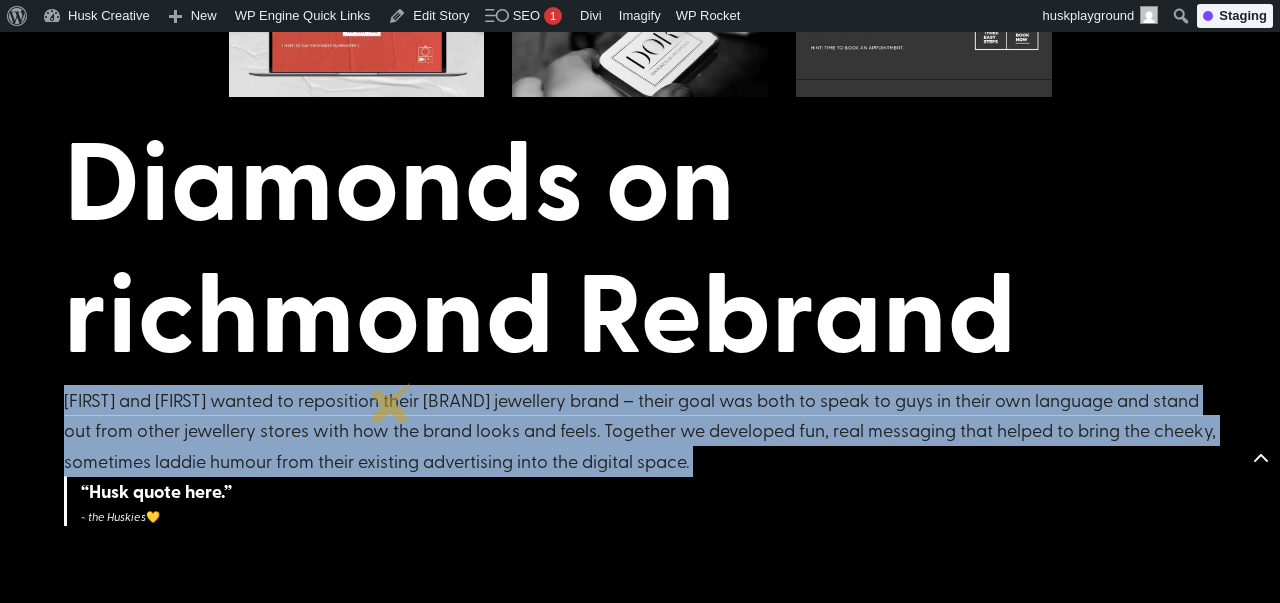 click on "Michael and Michelle wanted to reposition their Diamonds on Richmond jewellery brand – their goal was both to speak to guys in their own language and stand out from other jewellery stores with how the brand looks and feels. Together we developed fun, real messaging that helped to bring the cheeky, sometimes laddie humour from their existing advertising into the digital space." at bounding box center [640, 431] 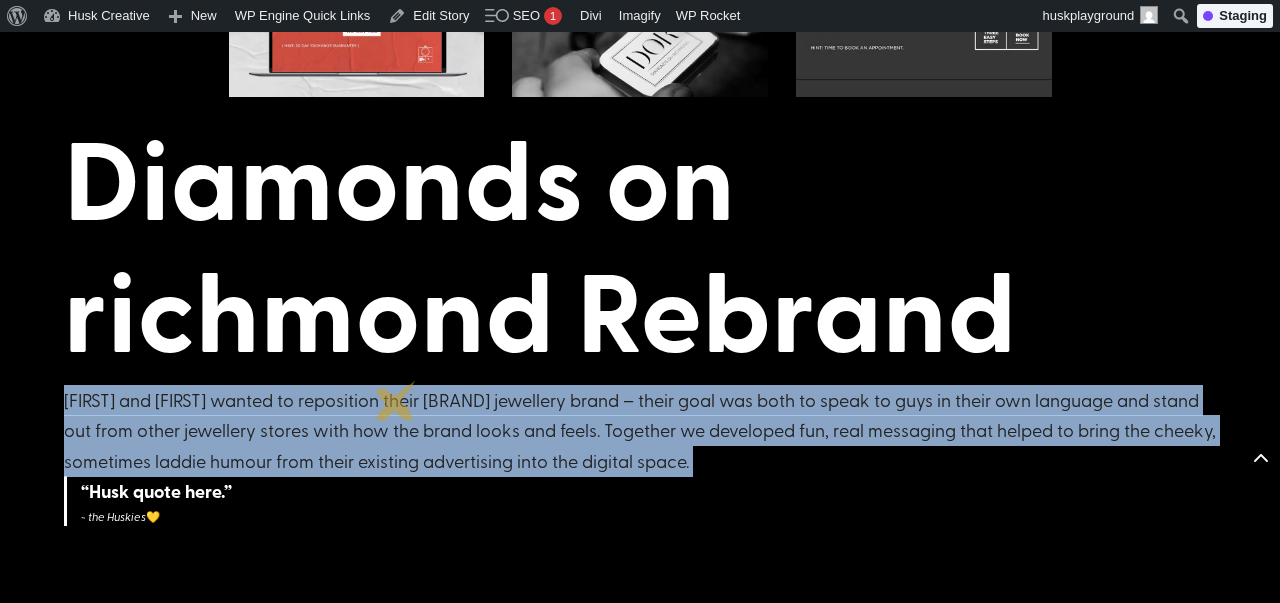 copy on "Michael and Michelle wanted to reposition their Diamonds on Richmond jewellery brand – their goal was both to speak to guys in their own language and stand out from other jewellery stores with how the brand looks and feels. Together we developed fun, real messaging that helped to bring the cheeky, sometimes laddie humour from their existing advertising into the digital space." 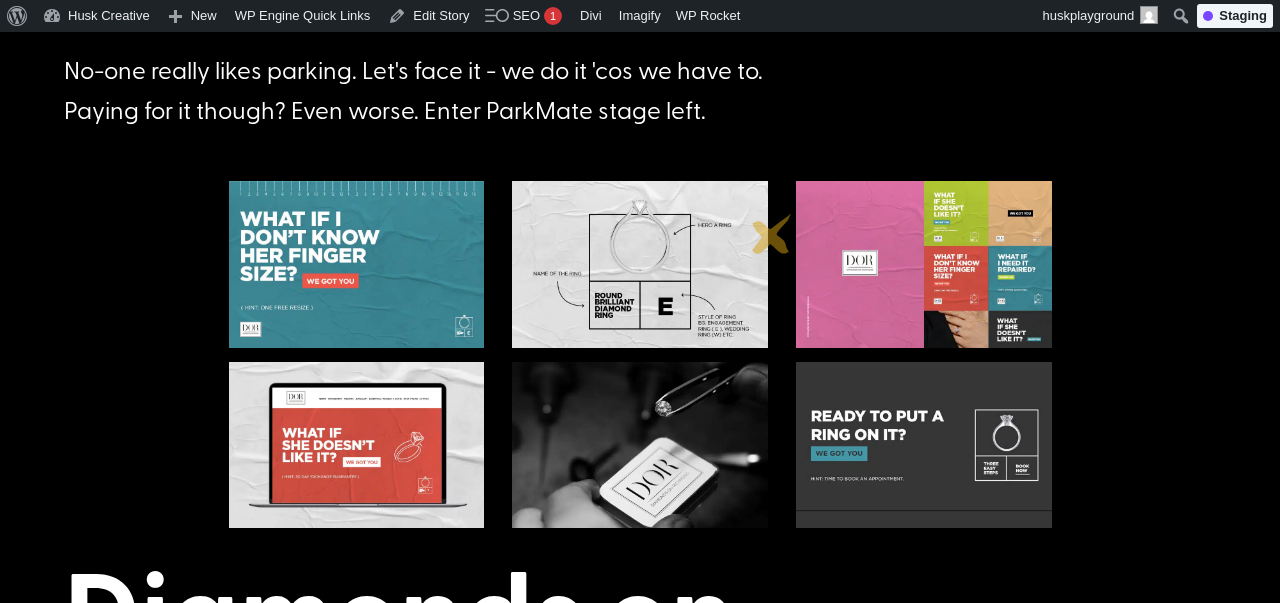 scroll, scrollTop: 699, scrollLeft: 0, axis: vertical 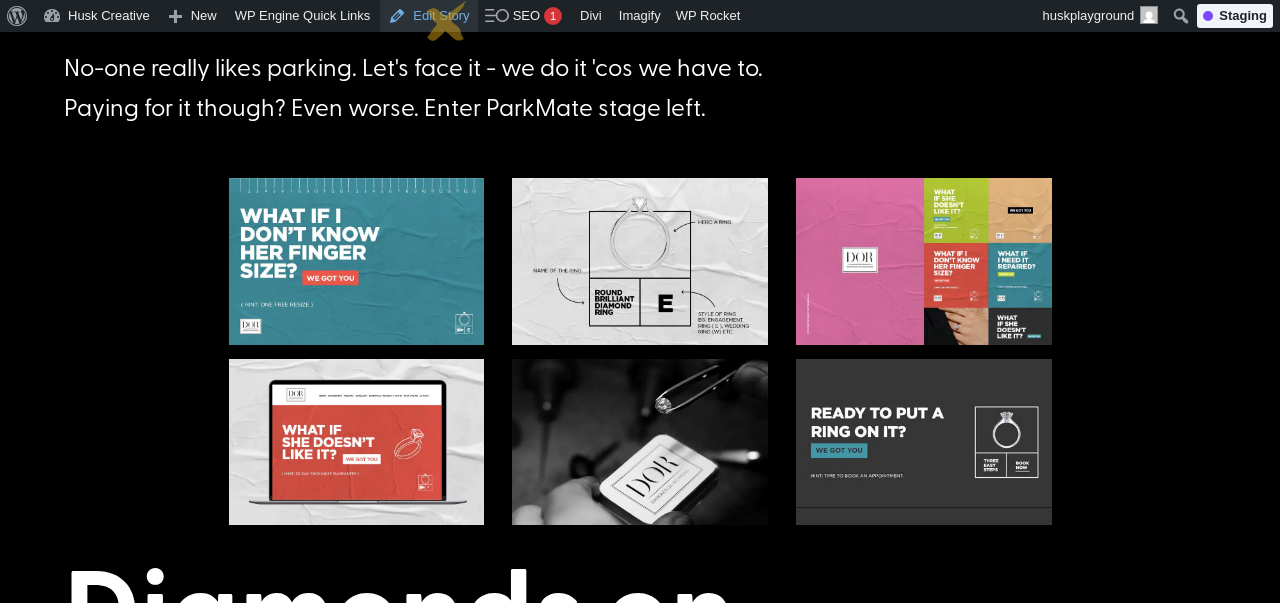 click on "Edit Story" at bounding box center (428, 16) 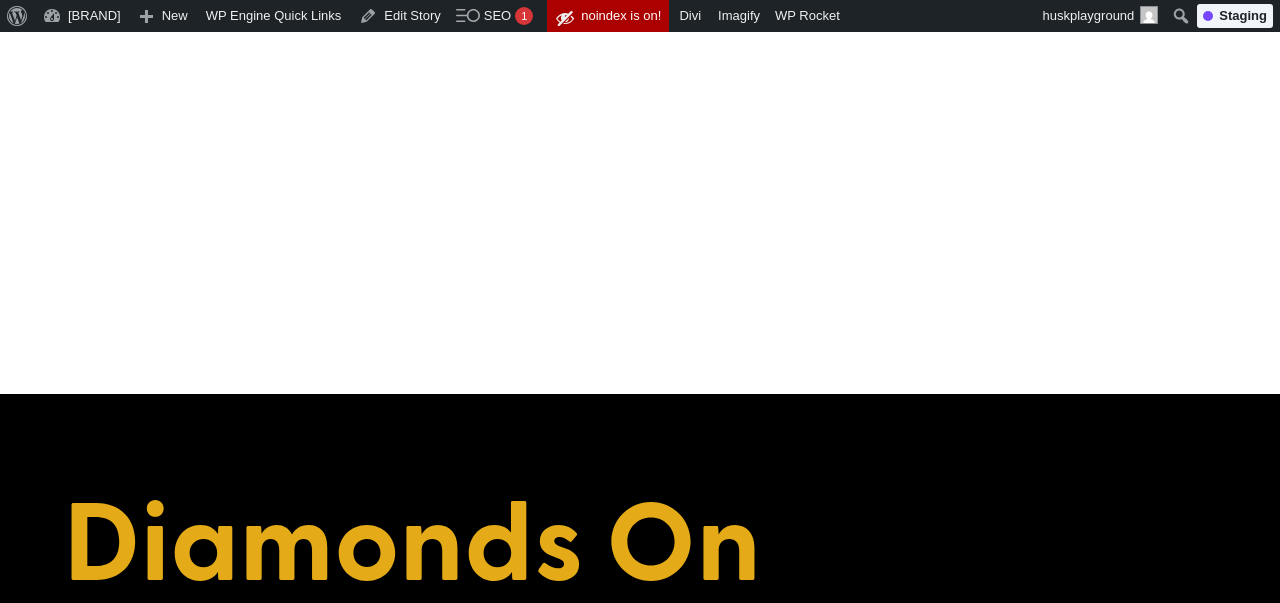 scroll, scrollTop: 0, scrollLeft: 0, axis: both 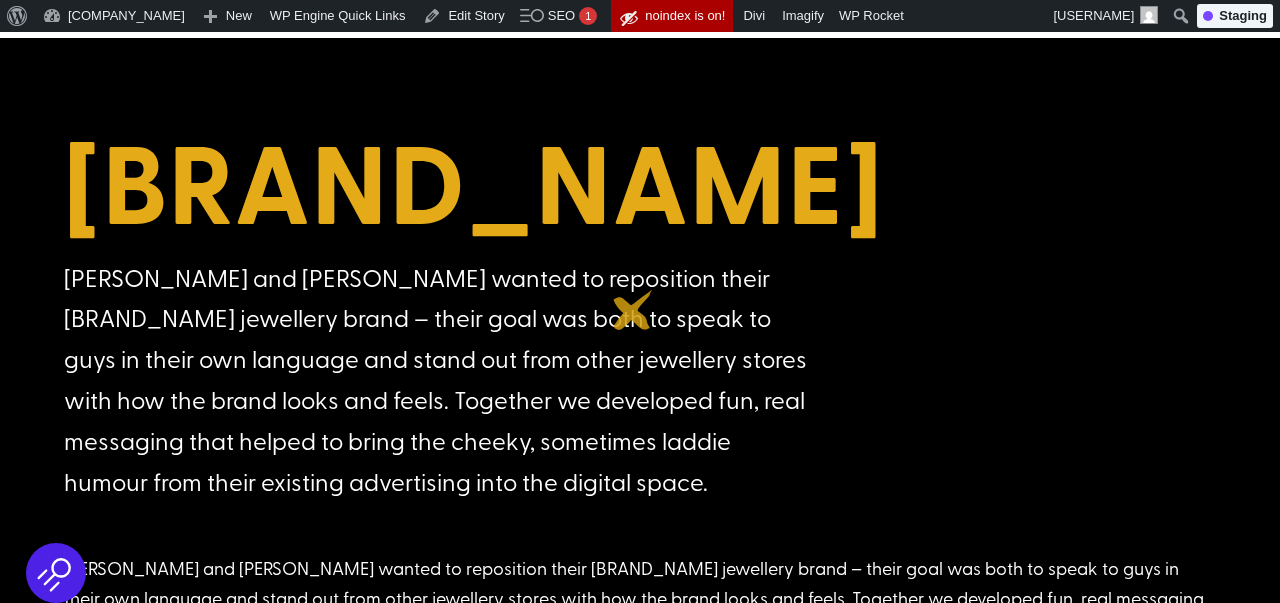 drag, startPoint x: 71, startPoint y: 173, endPoint x: 631, endPoint y: 338, distance: 583.8022 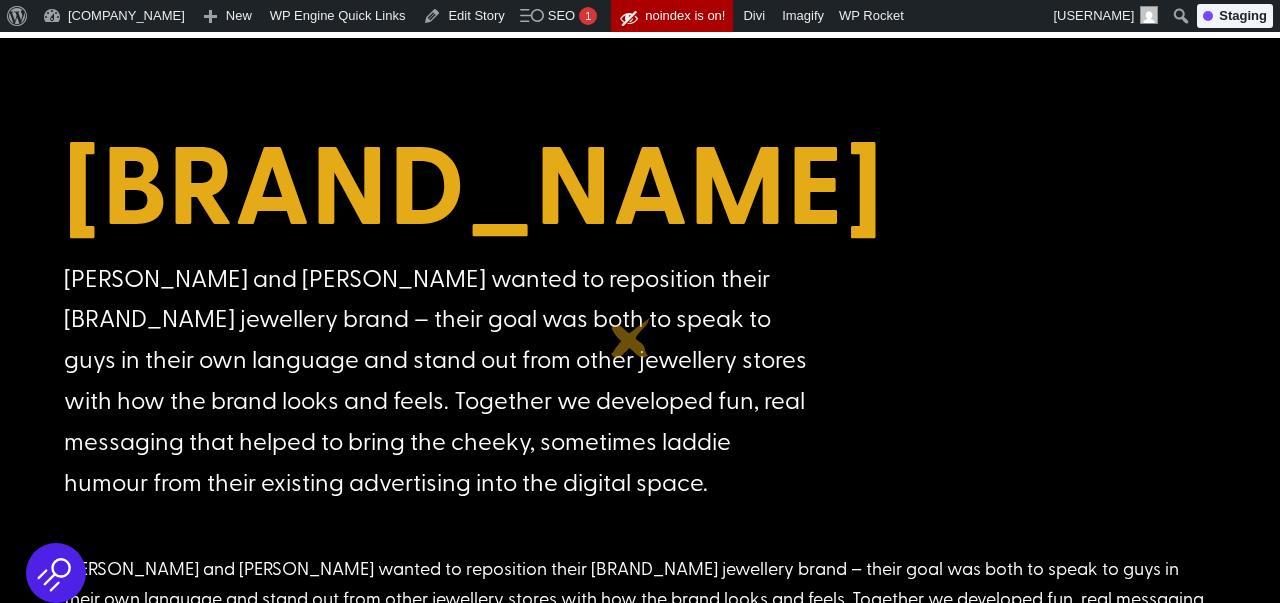 copy on "Diamonds On Richmond" 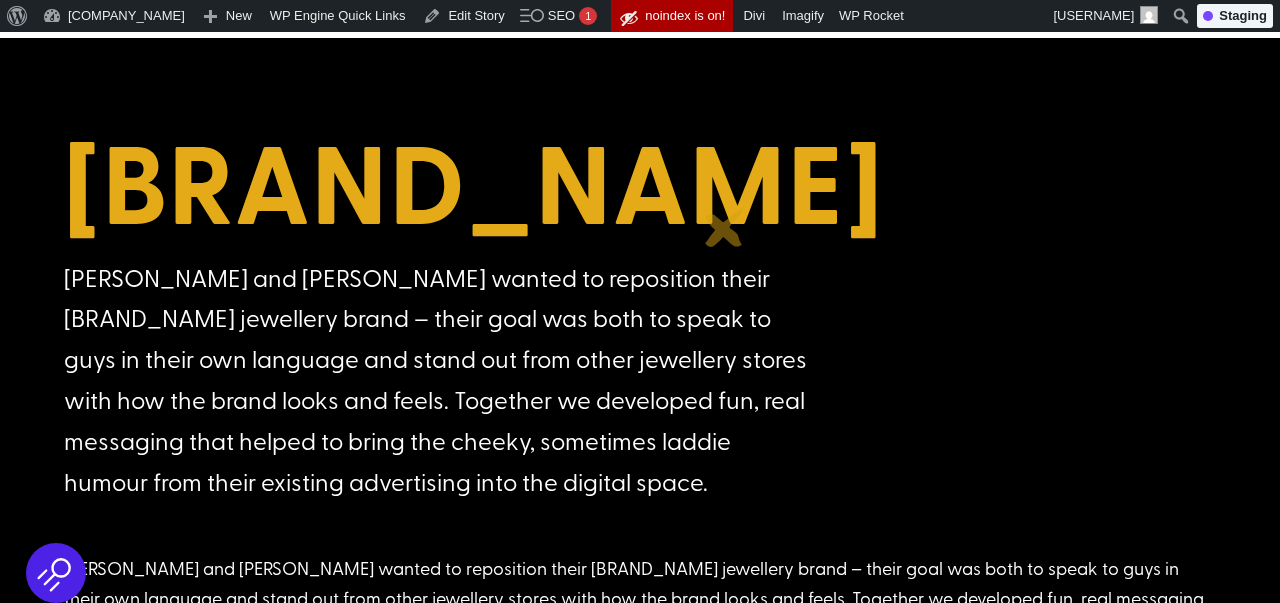 click on "Diamonds On Richmond" at bounding box center (640, 186) 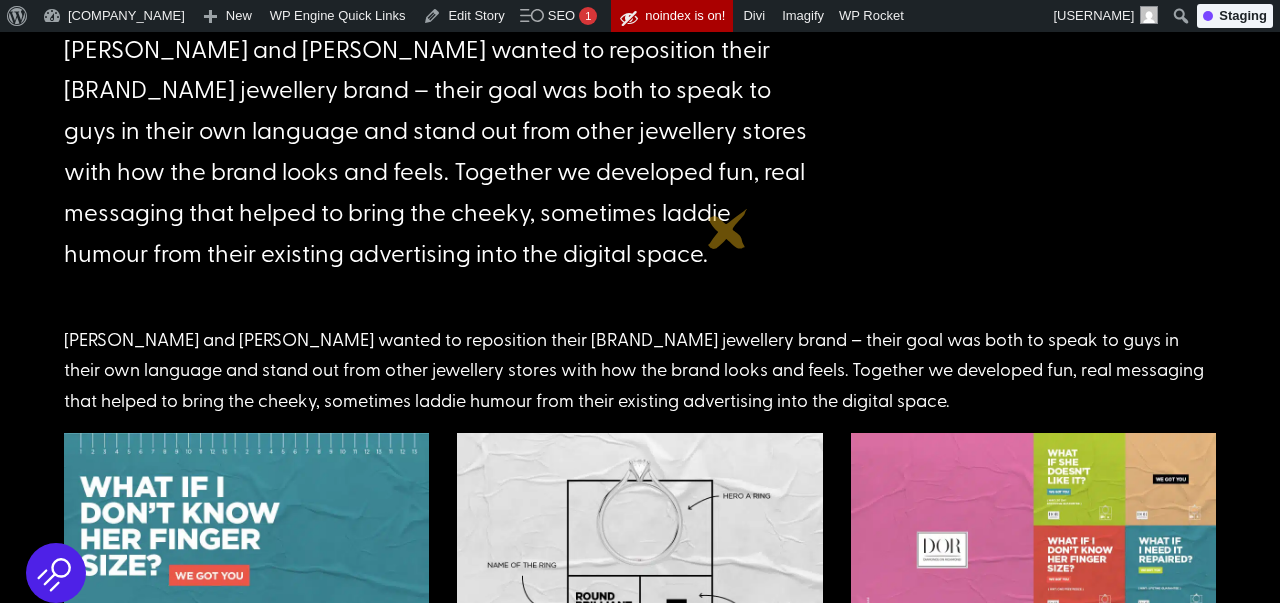 scroll, scrollTop: 584, scrollLeft: 0, axis: vertical 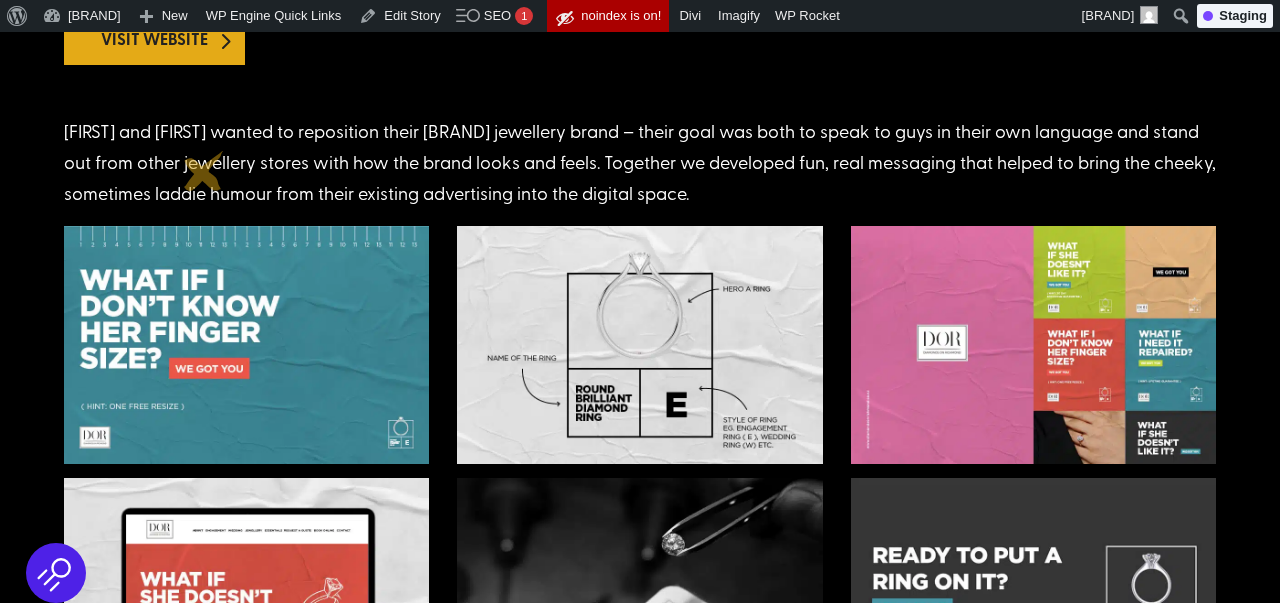 click on "Visit Website" at bounding box center (154, 38) 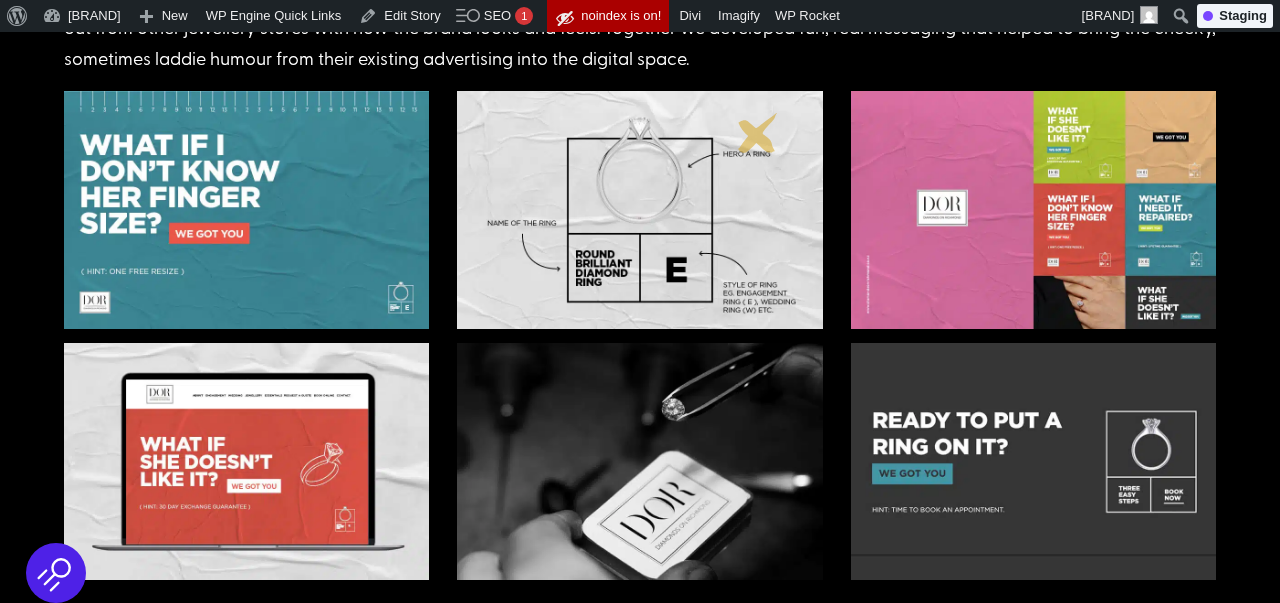 scroll, scrollTop: 826, scrollLeft: 0, axis: vertical 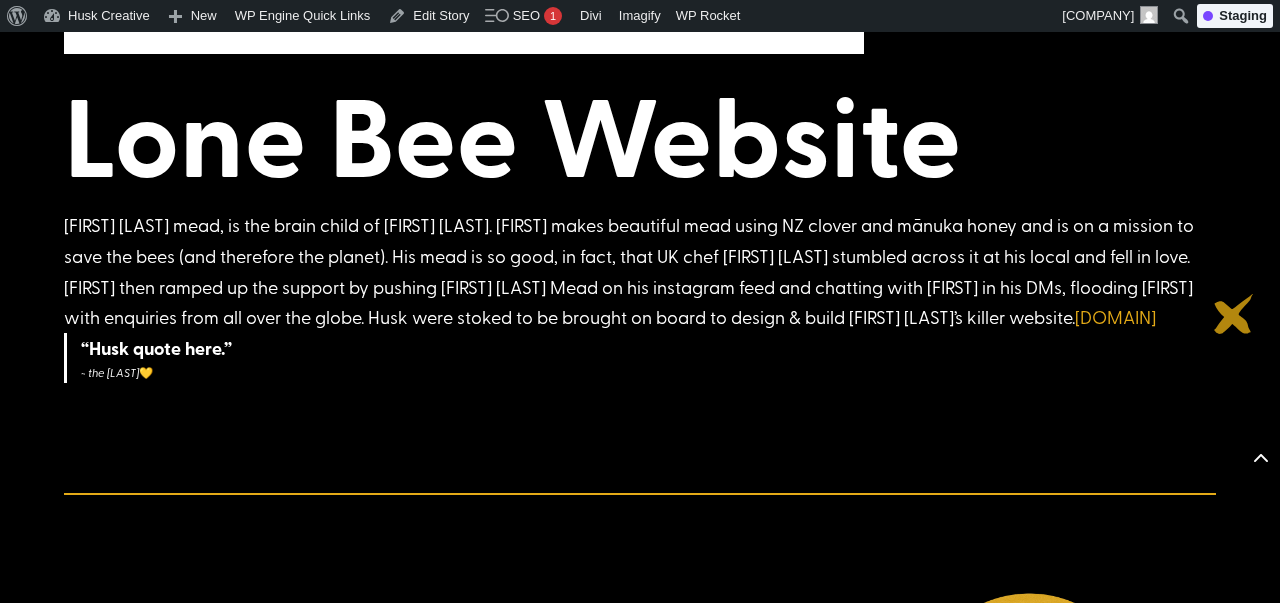 drag, startPoint x: 62, startPoint y: 225, endPoint x: 1234, endPoint y: 314, distance: 1175.3744 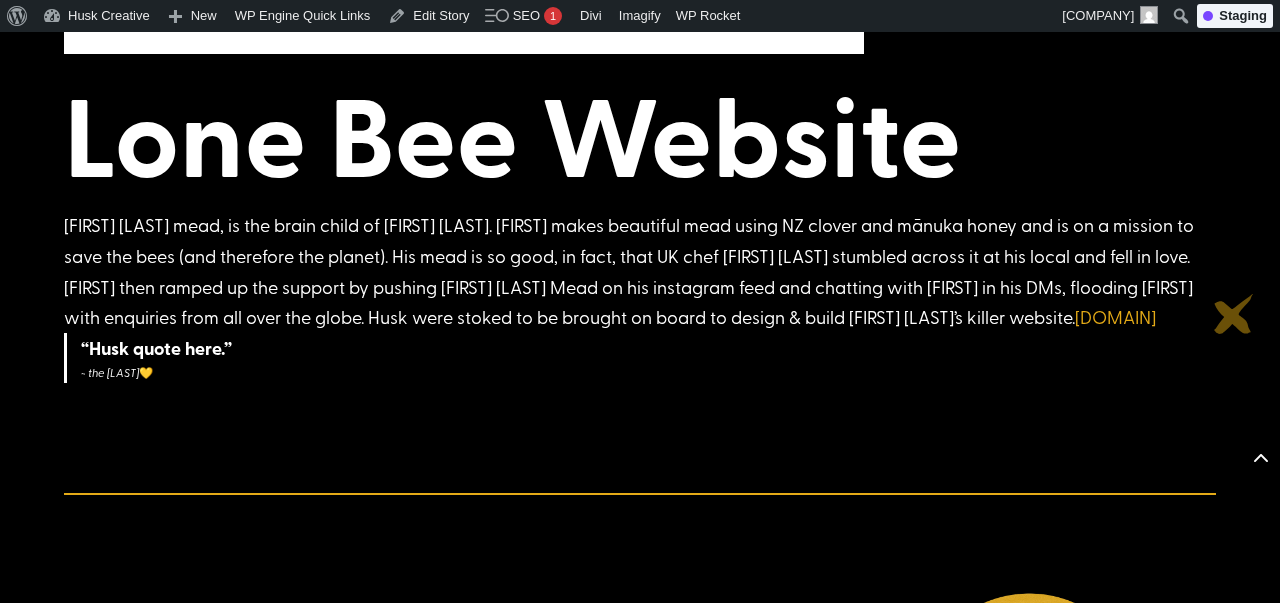 copy on "Lone Bee mead, is the brain child of Oren Dalton. Oren makes beautiful mead using NZ clover and mānuka honey and is on a mission to save the bees (and therefore the planet). His mead is so good, in fact, that UK chef Jamie Oliver stumbled across it at his local and fell in love. Jamie then ramped up the support by pushing Lone Bee Mead on his instagram feed and chatting with Oren in his DMs, flooding Oren with enquiries from all over the globe. Husk were stoked to be brought on board to design & build Lone Bee’s killer website. Check it out here  lonebee.co.nz" 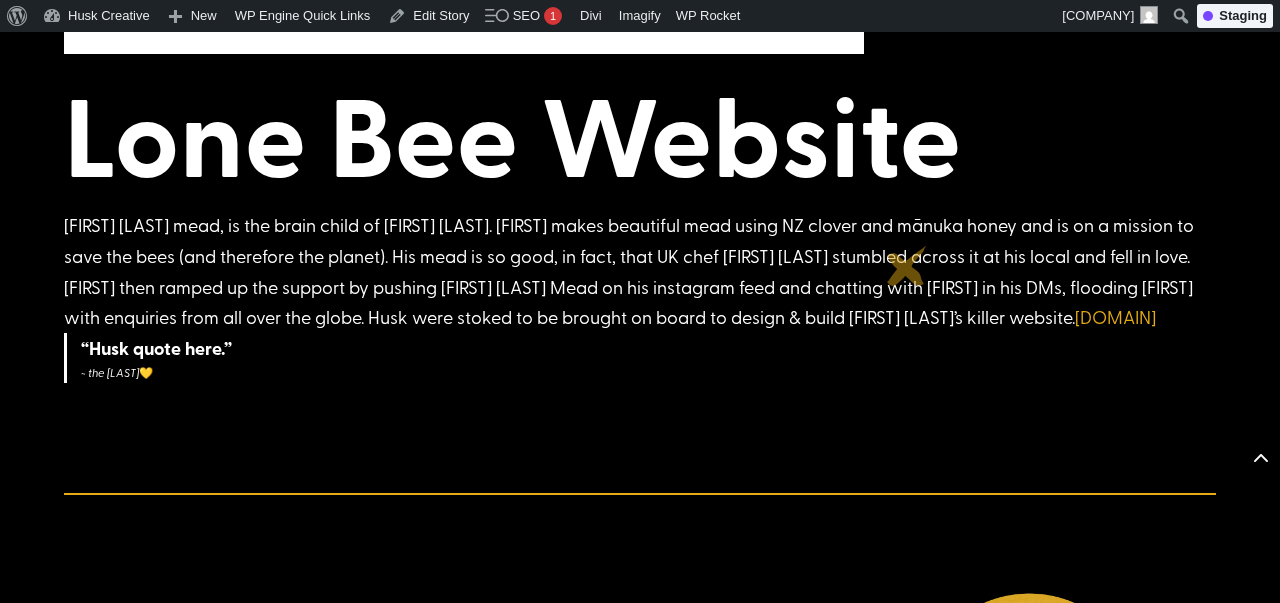 click on "Lone Bee mead, is the brain child of Oren Dalton. Oren makes beautiful mead using NZ clover and mānuka honey and is on a mission to save the bees (and therefore the planet). His mead is so good, in fact, that UK chef Jamie Oliver stumbled across it at his local and fell in love. Jamie then ramped up the support by pushing Lone Bee Mead on his instagram feed and chatting with Oren in his DMs, flooding Oren with enquiries from all over the globe. Husk were stoked to be brought on board to design & build Lone Bee’s killer website. Check it out here  lonebee.co.nz" at bounding box center [640, 271] 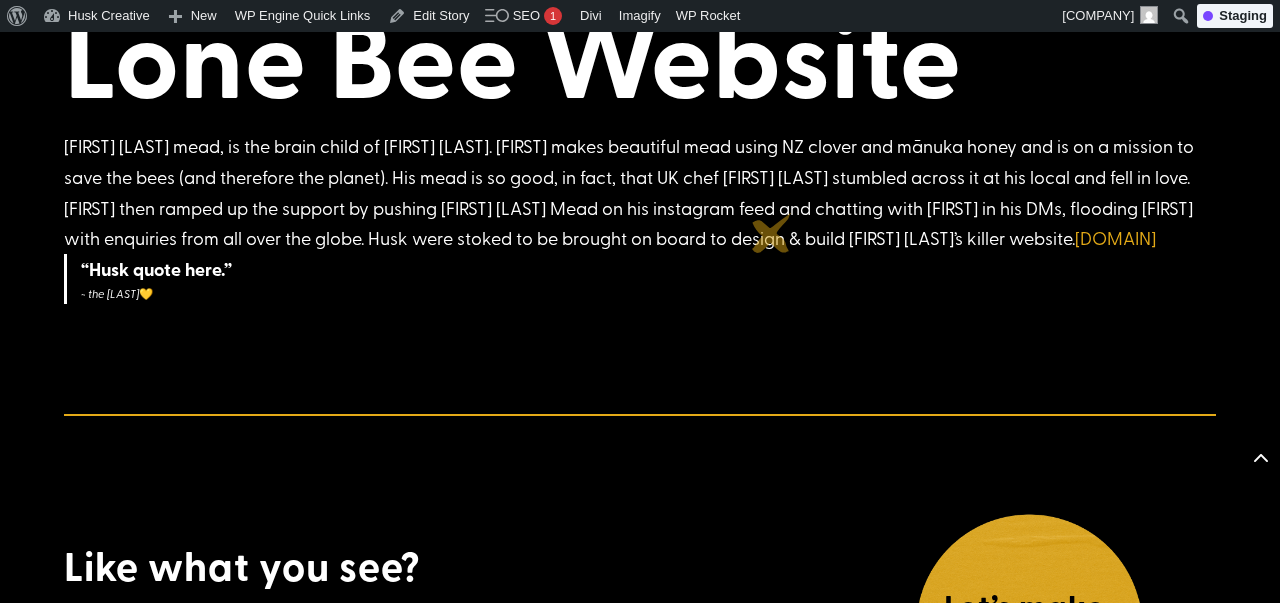 scroll, scrollTop: 1294, scrollLeft: 0, axis: vertical 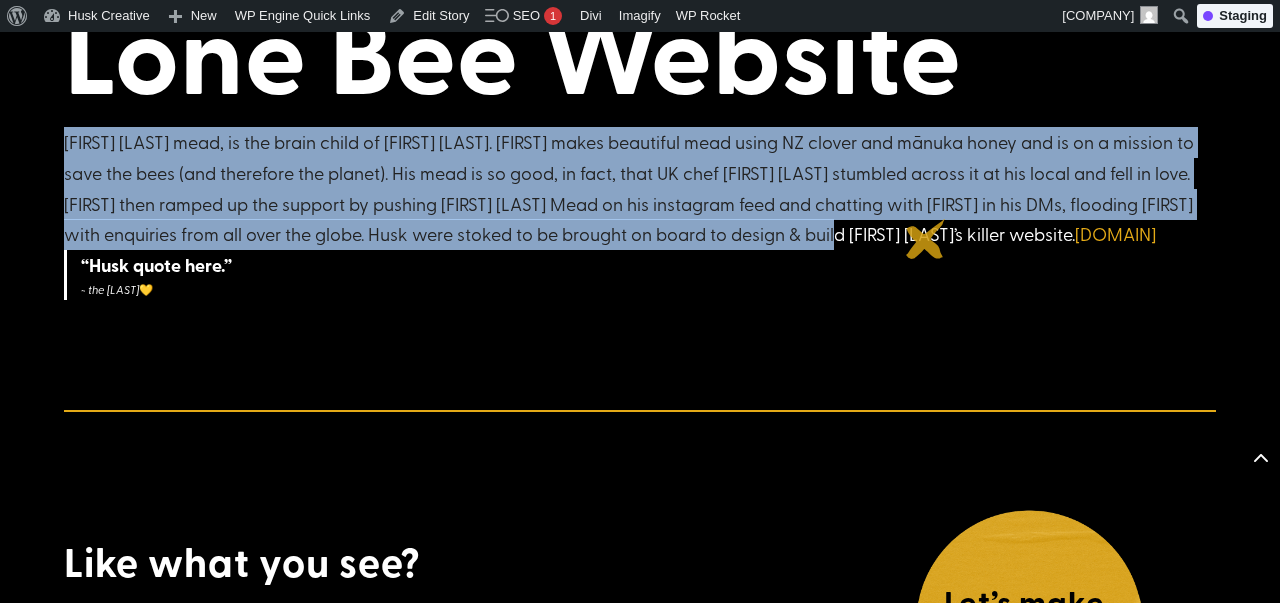 drag, startPoint x: 66, startPoint y: 142, endPoint x: 926, endPoint y: 239, distance: 865.45306 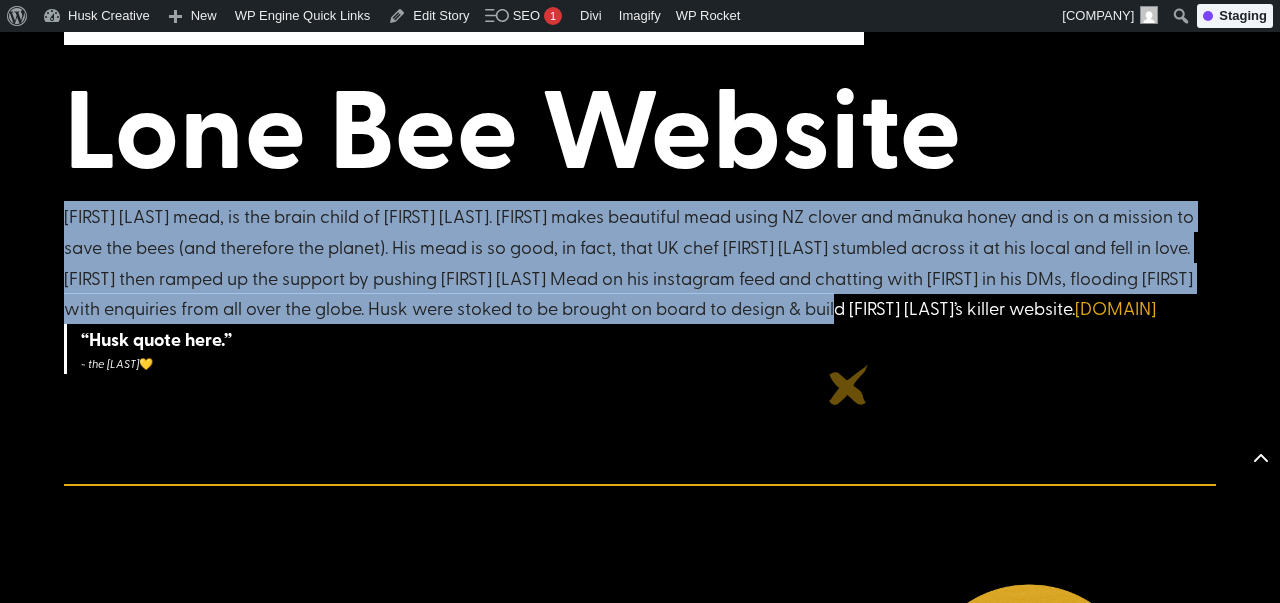scroll, scrollTop: 1224, scrollLeft: 0, axis: vertical 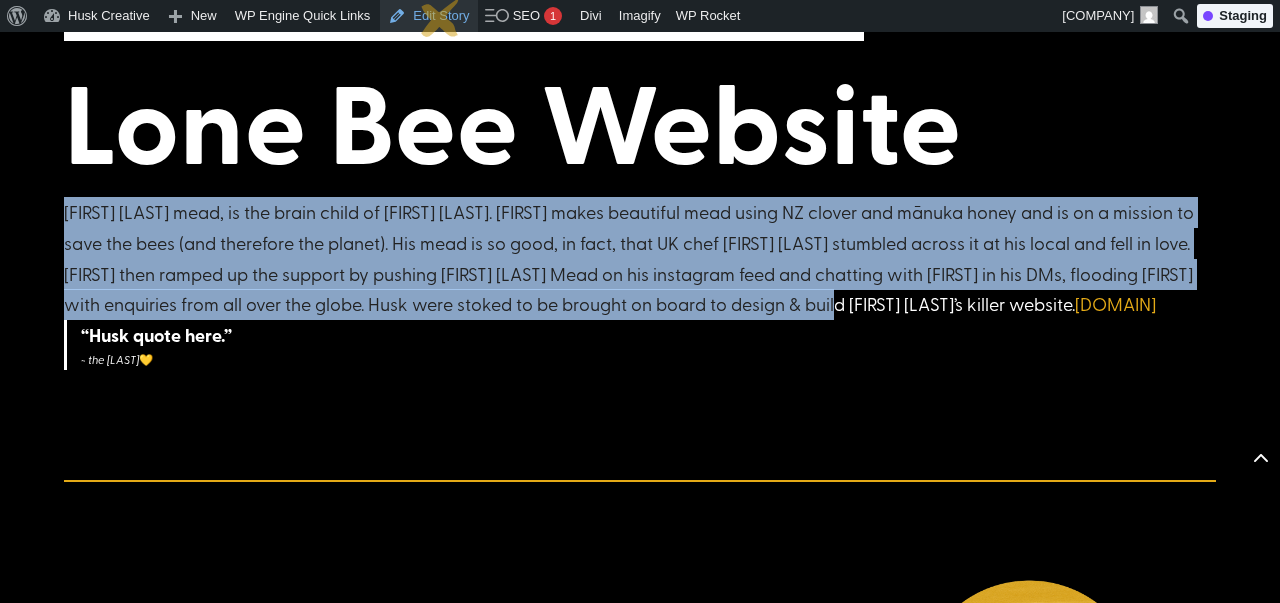click on "Edit Story" at bounding box center [428, 16] 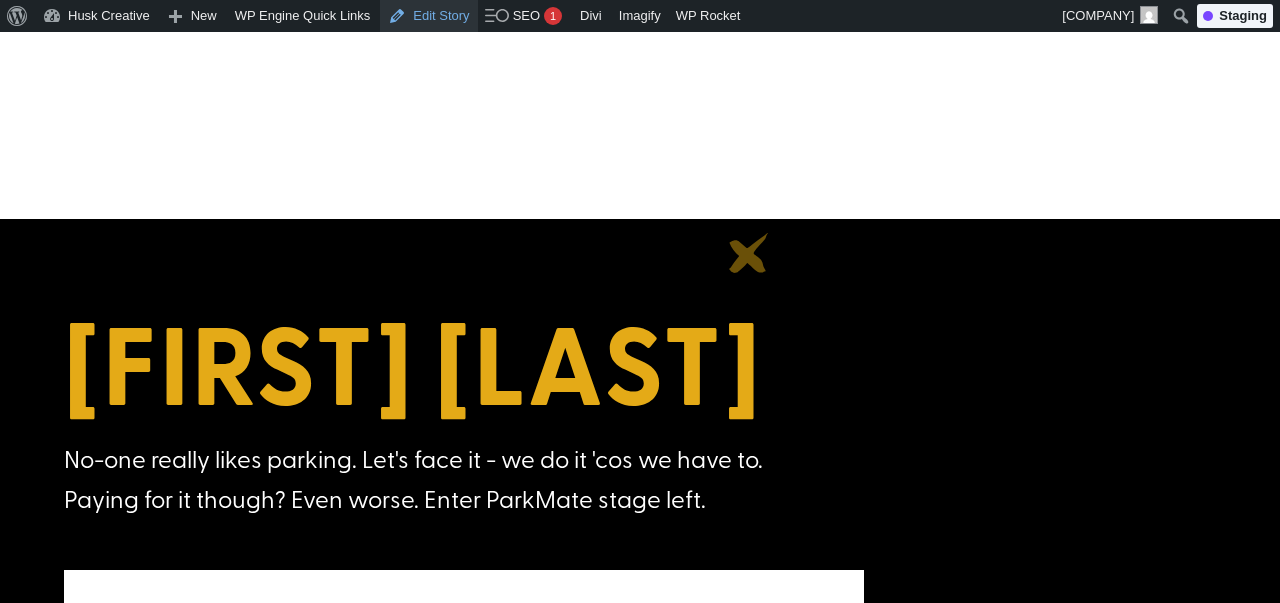 scroll, scrollTop: 0, scrollLeft: 0, axis: both 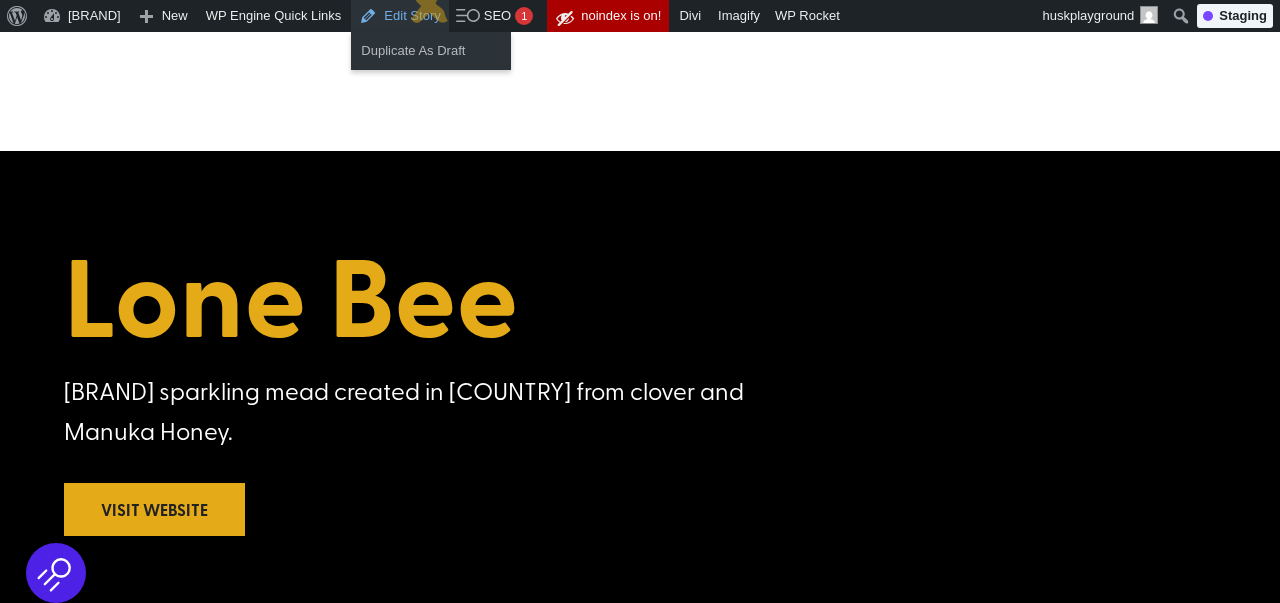 click on "Edit Story" at bounding box center [399, 16] 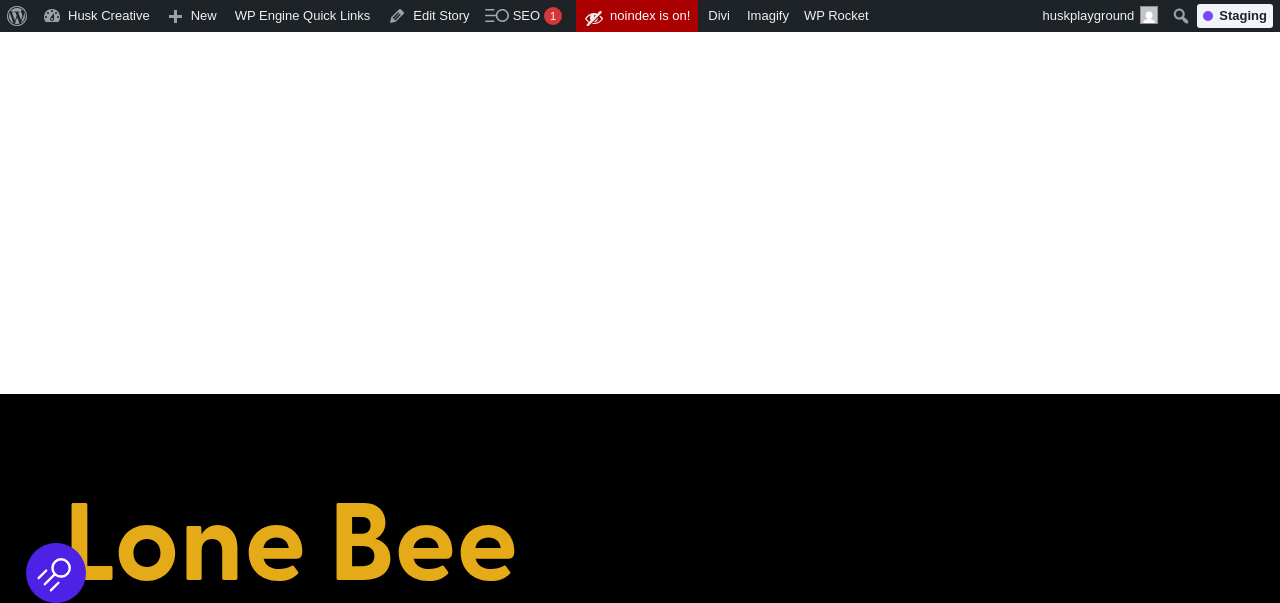 scroll, scrollTop: 0, scrollLeft: 0, axis: both 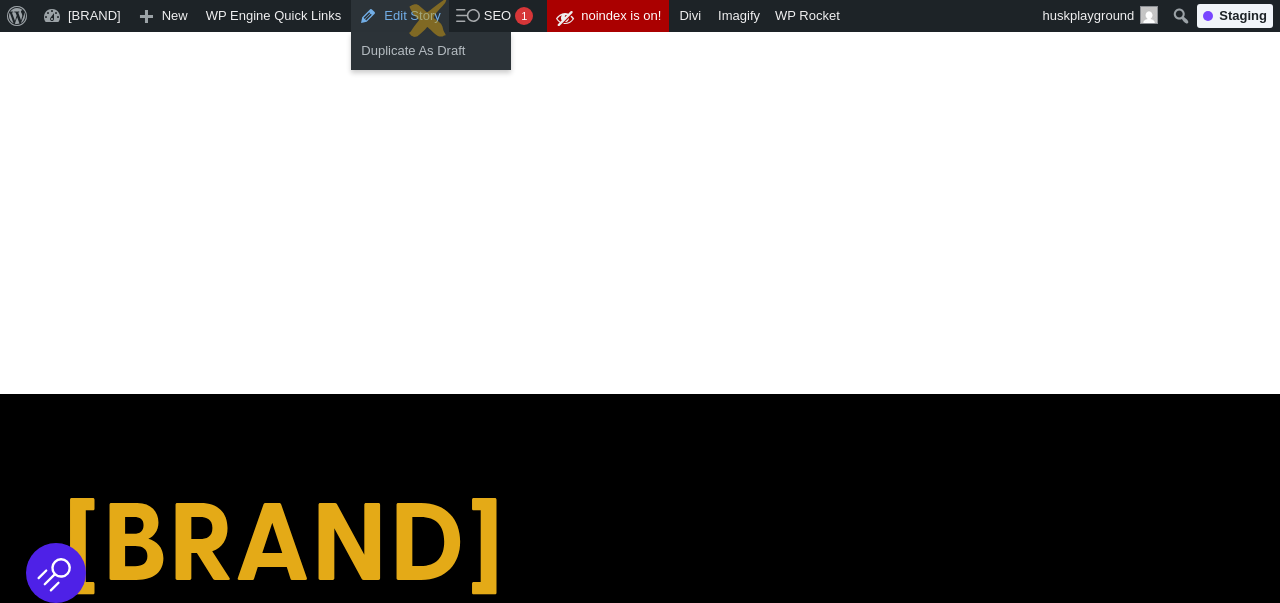 click on "Edit Story" at bounding box center [399, 16] 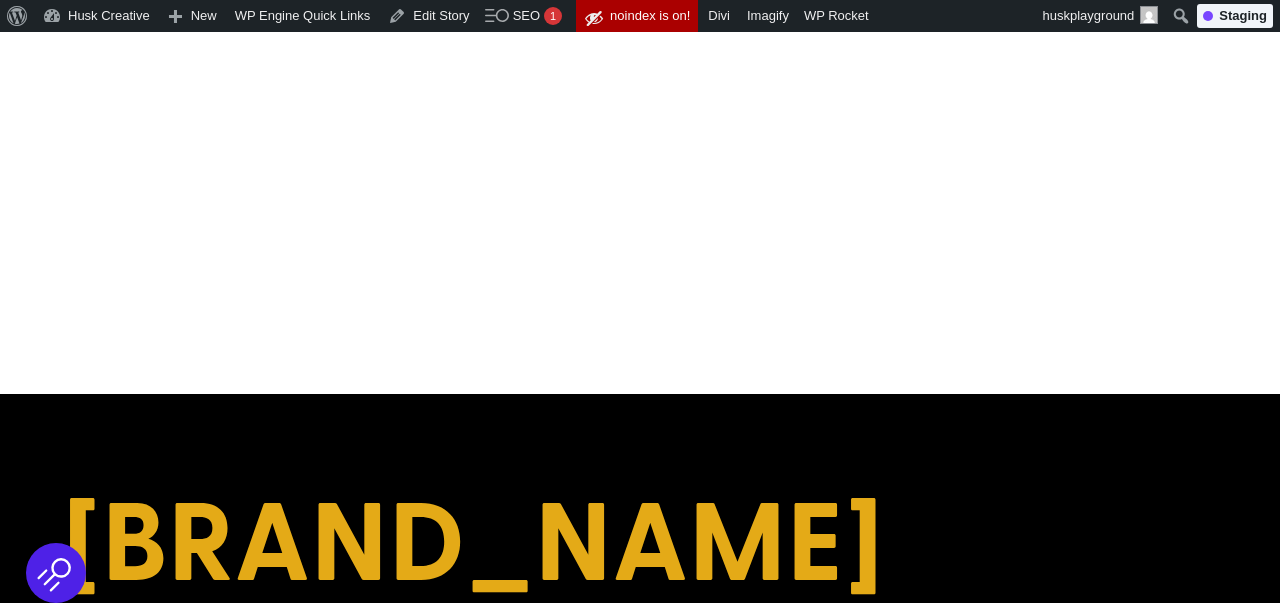 scroll, scrollTop: 284, scrollLeft: 0, axis: vertical 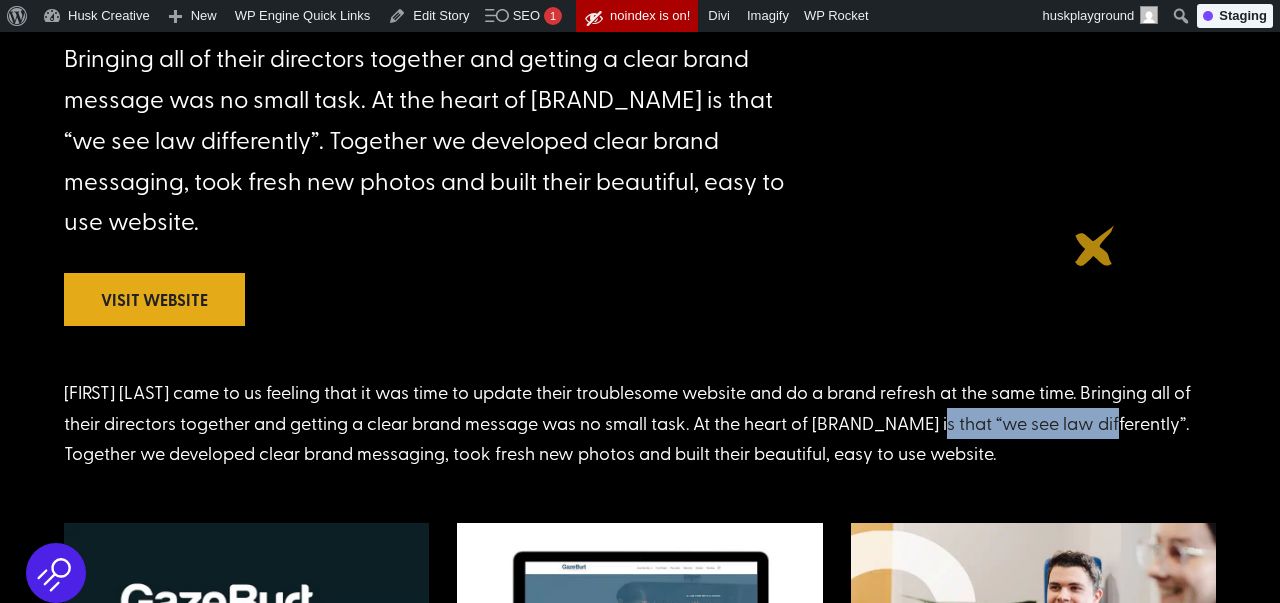 drag, startPoint x: 919, startPoint y: 247, endPoint x: 1095, endPoint y: 246, distance: 176.00284 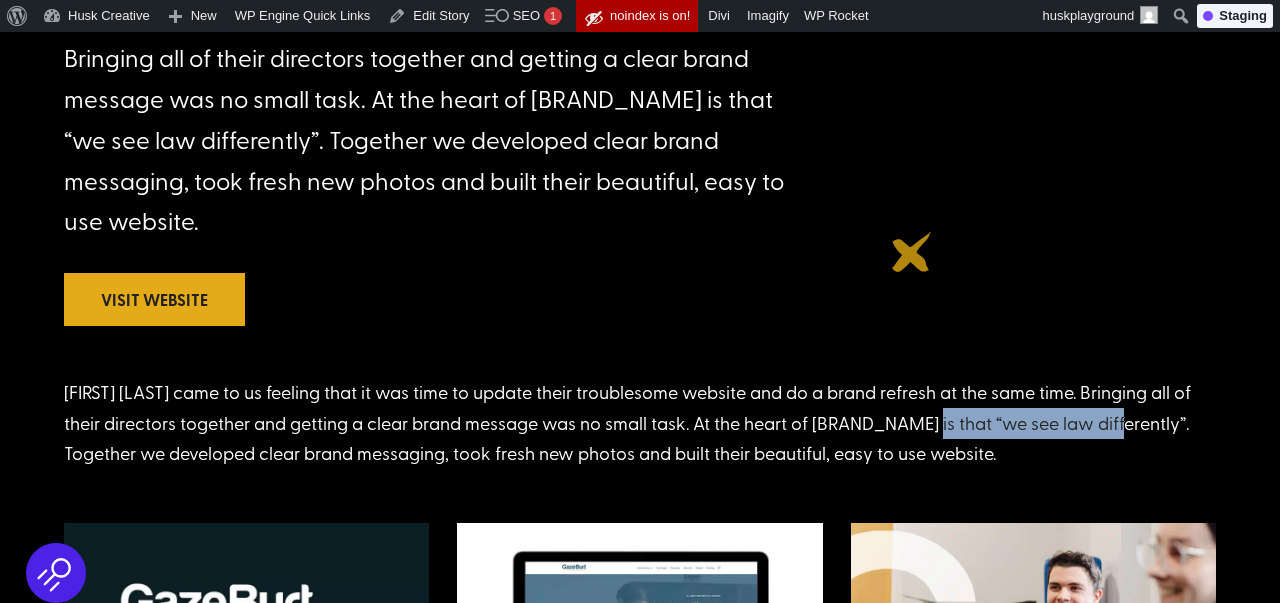 drag, startPoint x: 1102, startPoint y: 246, endPoint x: 912, endPoint y: 252, distance: 190.09471 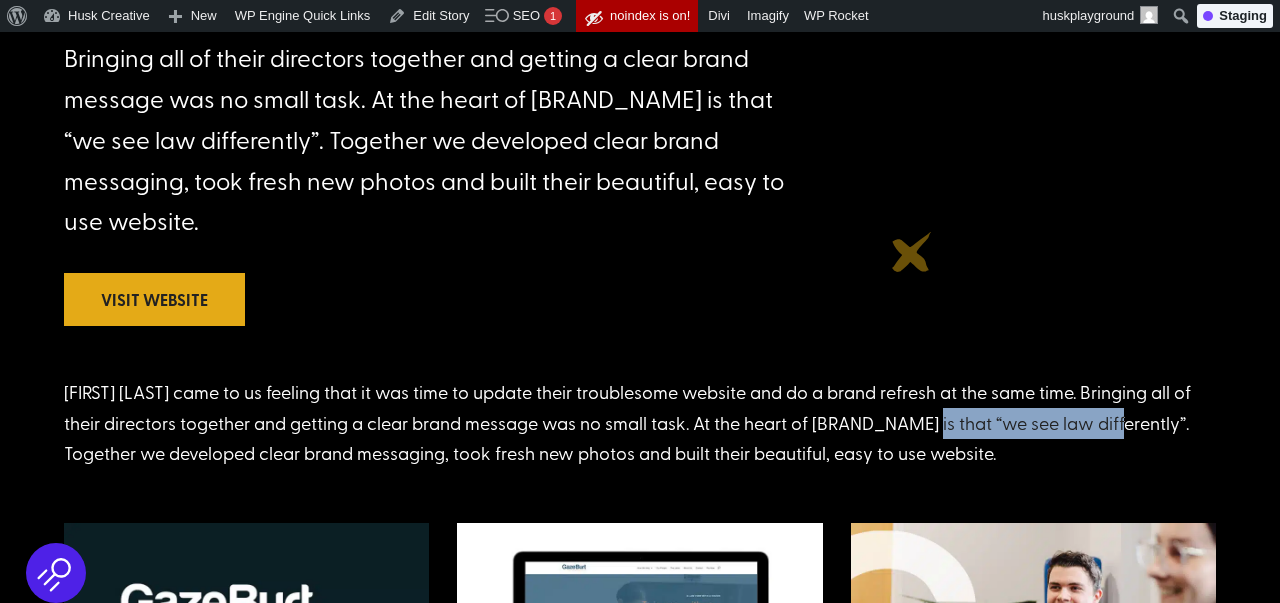 copy on "“we see law differently”" 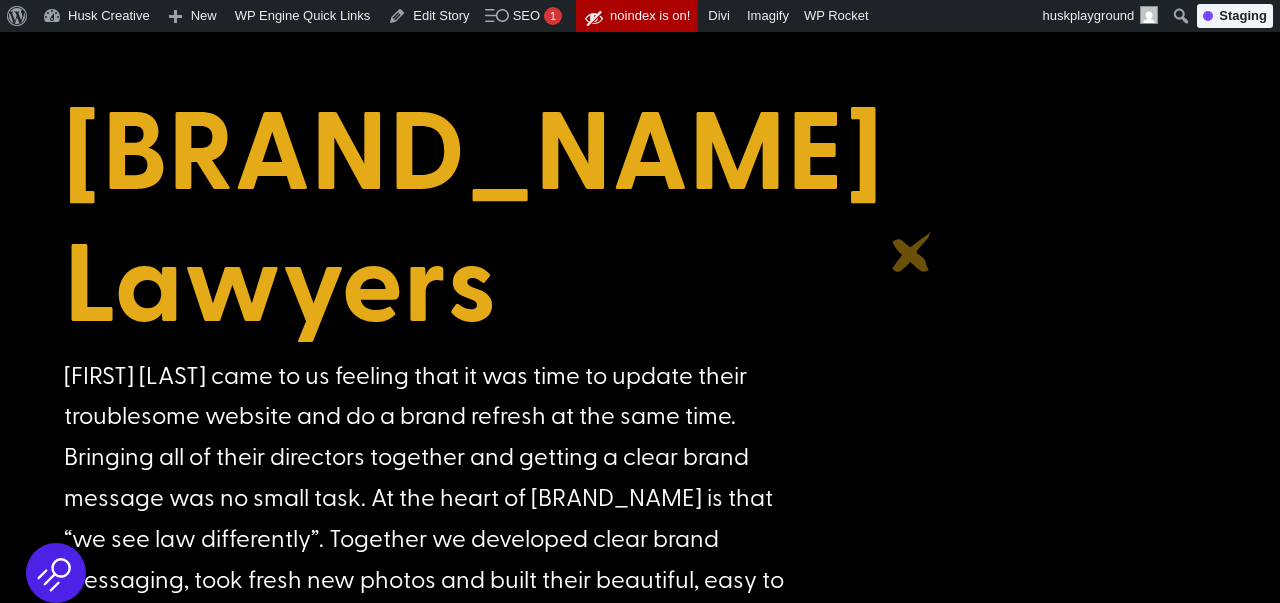 scroll, scrollTop: 386, scrollLeft: 0, axis: vertical 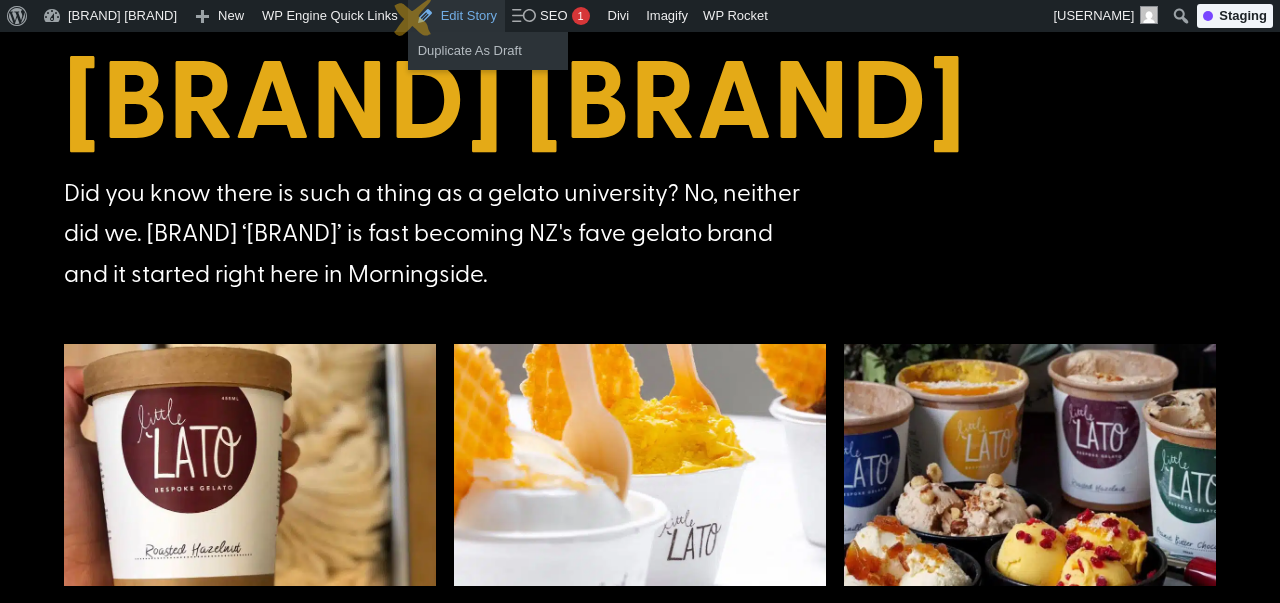click on "Edit Story" at bounding box center [456, 16] 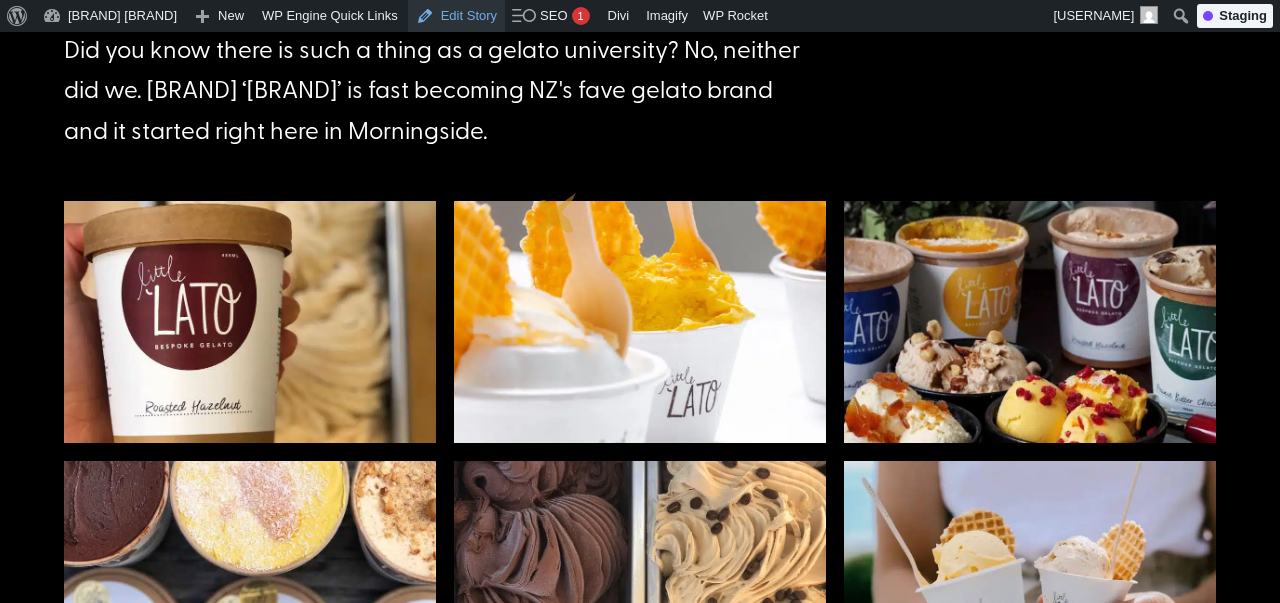 scroll, scrollTop: 588, scrollLeft: 0, axis: vertical 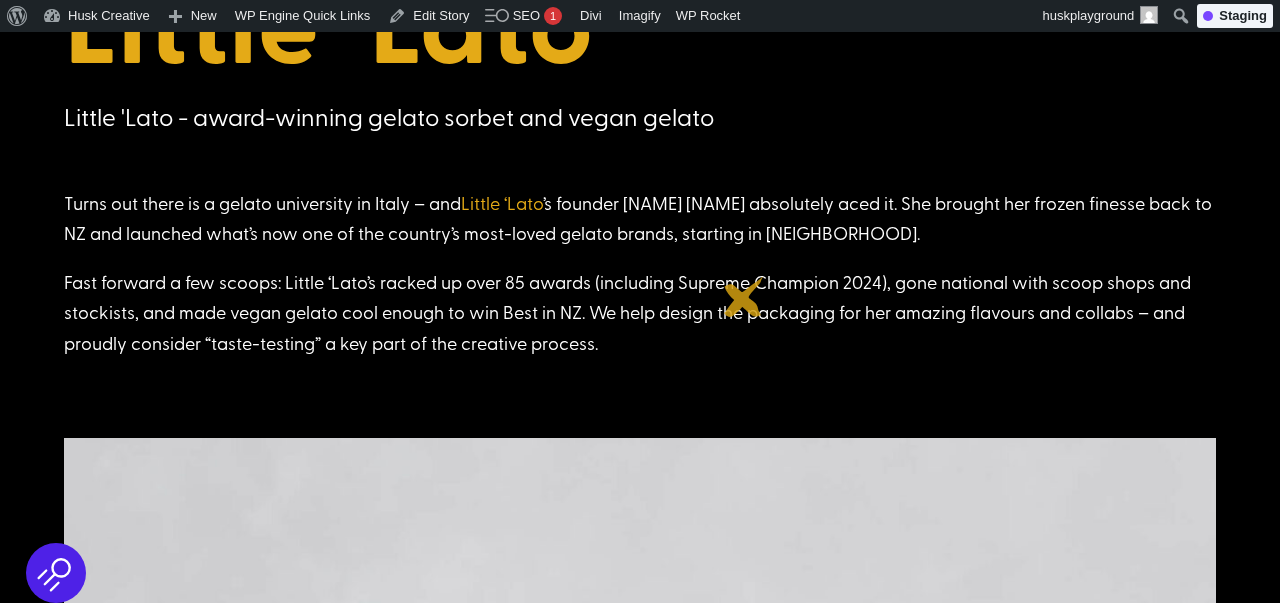 click on "Fast forward a few scoops: Little ‘Lato’s racked up over 85 awards (including Supreme Champion 2024), gone national with scoop shops and stockists, and made vegan gelato cool enough to win Best in NZ. We help design the packaging for her amazing flavours and collabs – and proudly consider “taste-testing” a key part of the creative process." at bounding box center [640, 352] 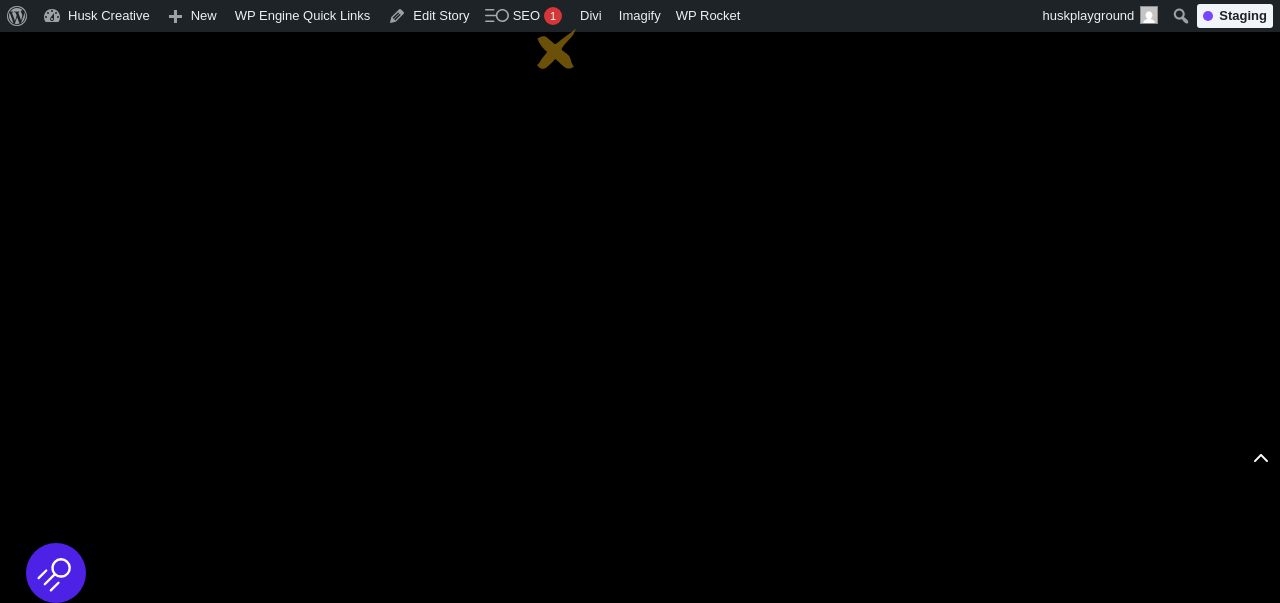scroll, scrollTop: 4951, scrollLeft: 0, axis: vertical 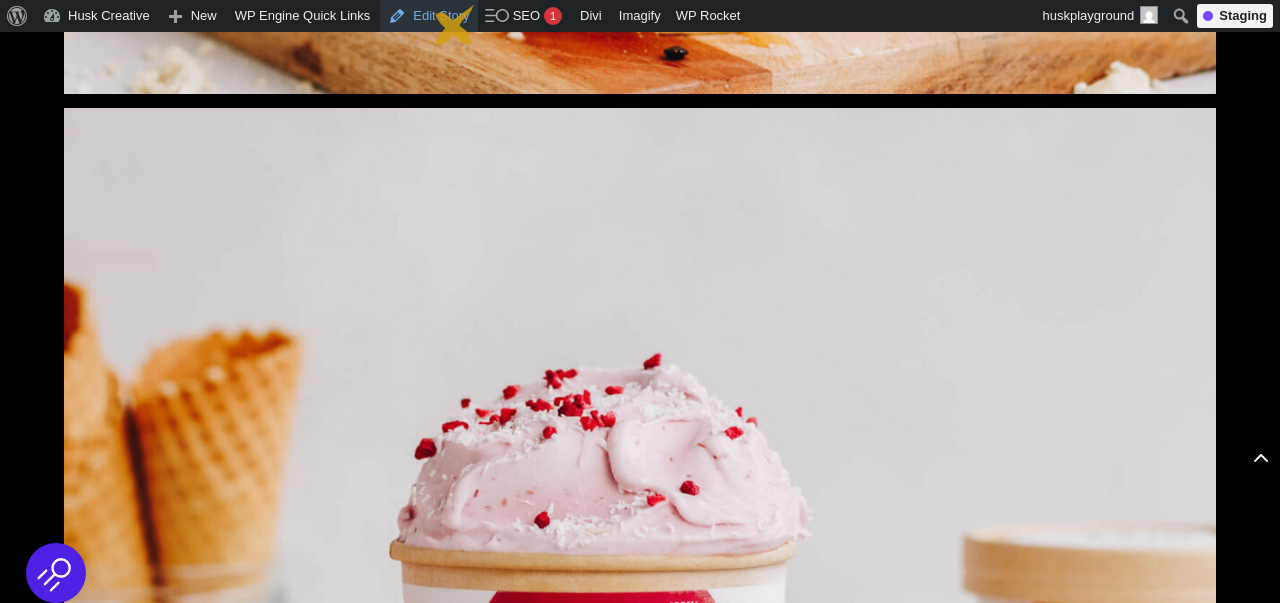 click on "Edit Story" at bounding box center (428, 16) 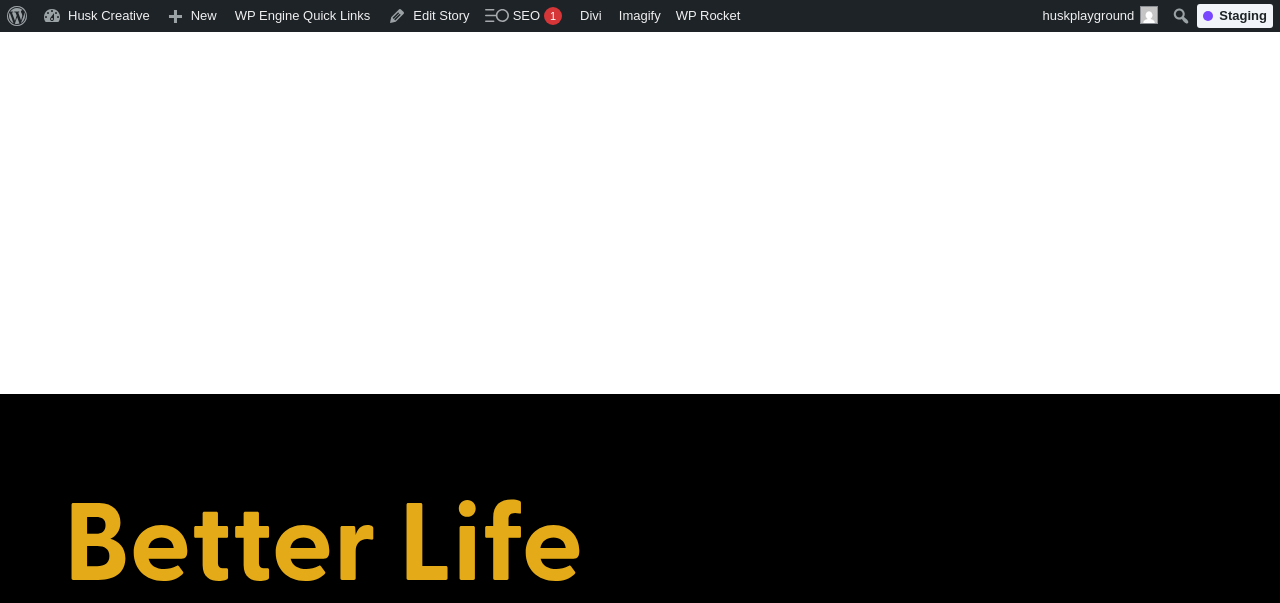 scroll, scrollTop: 0, scrollLeft: 0, axis: both 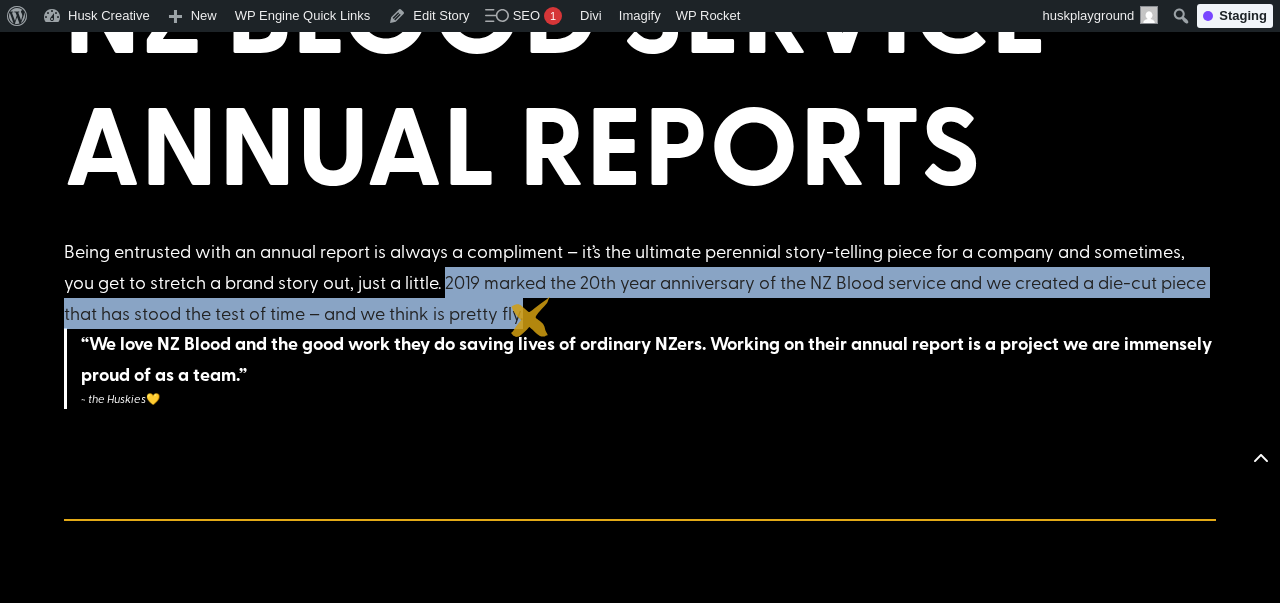 drag, startPoint x: 443, startPoint y: 279, endPoint x: 531, endPoint y: 317, distance: 95.85406 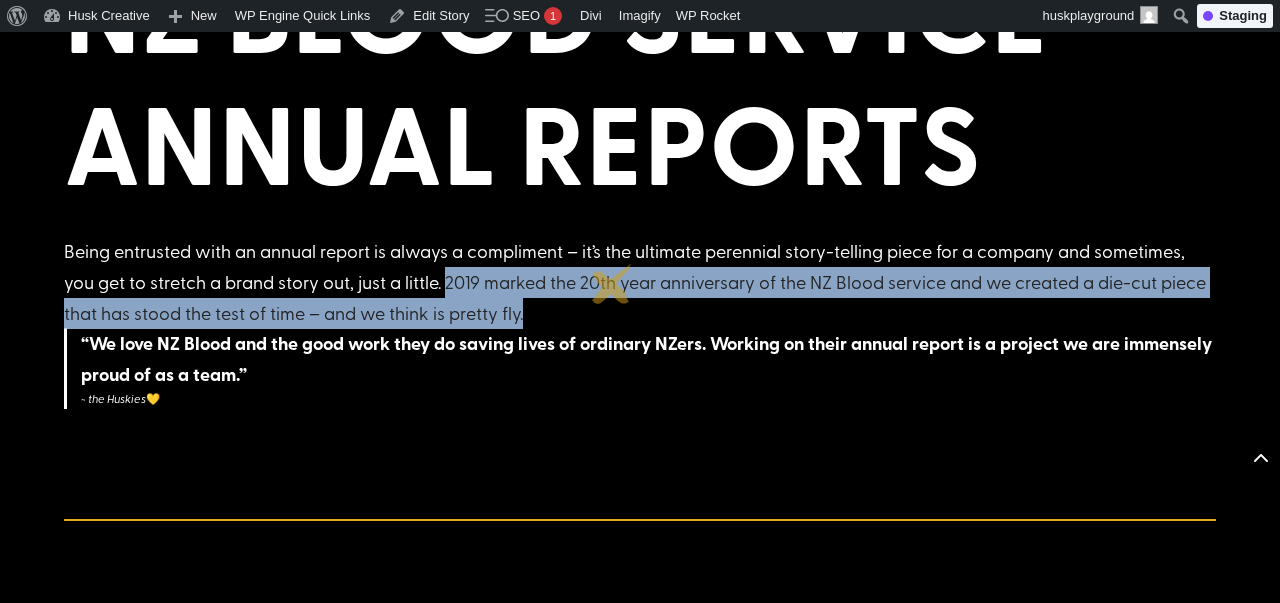 copy on "2019 marked the 20th year anniversary of the NZ Blood service and we created a die-cut piece that has stood the test of time – and we think is pretty fly." 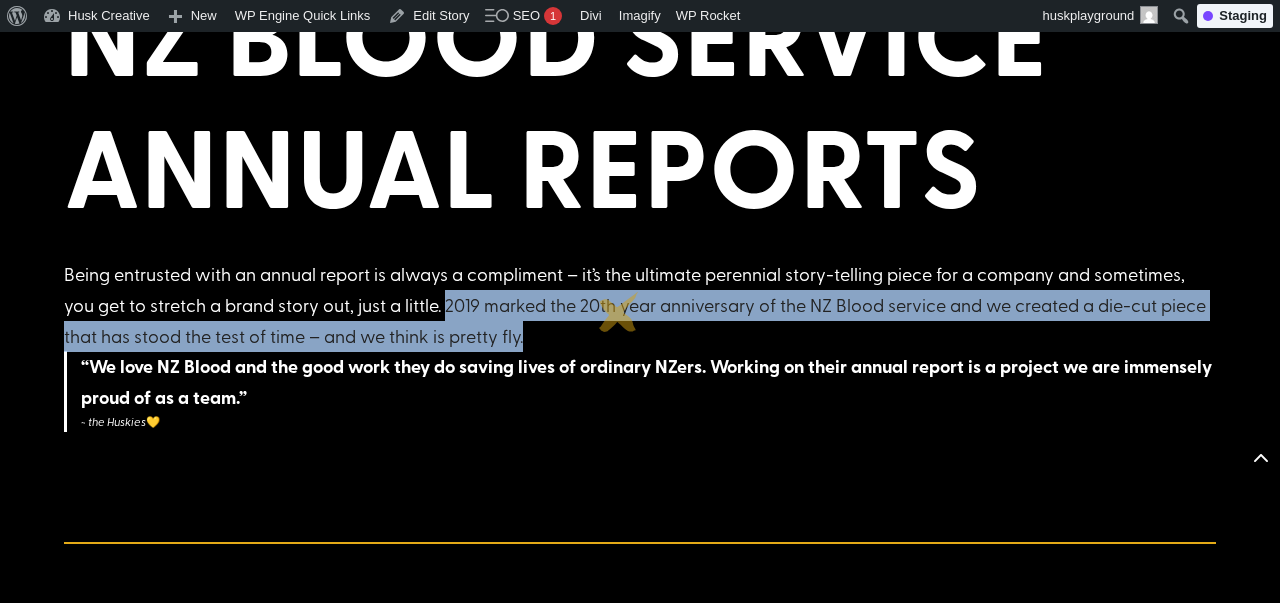 scroll, scrollTop: 1457, scrollLeft: 0, axis: vertical 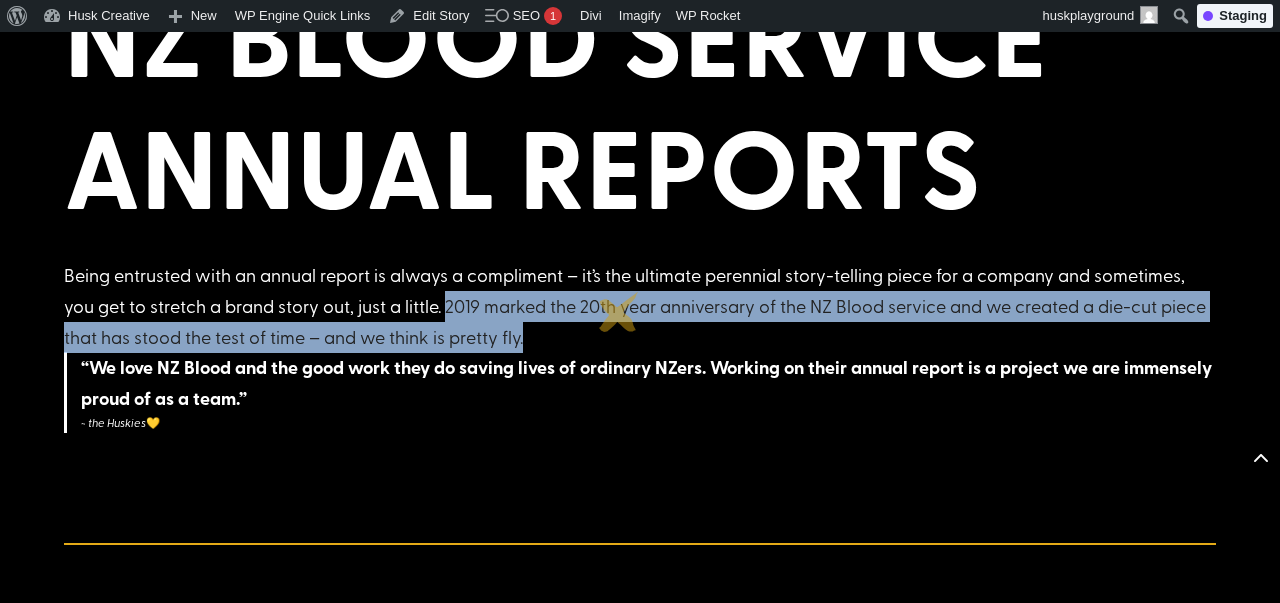 copy on "2019 marked the 20th year anniversary of the NZ Blood service and we created a die-cut piece that has stood the test of time – and we think is pretty fly." 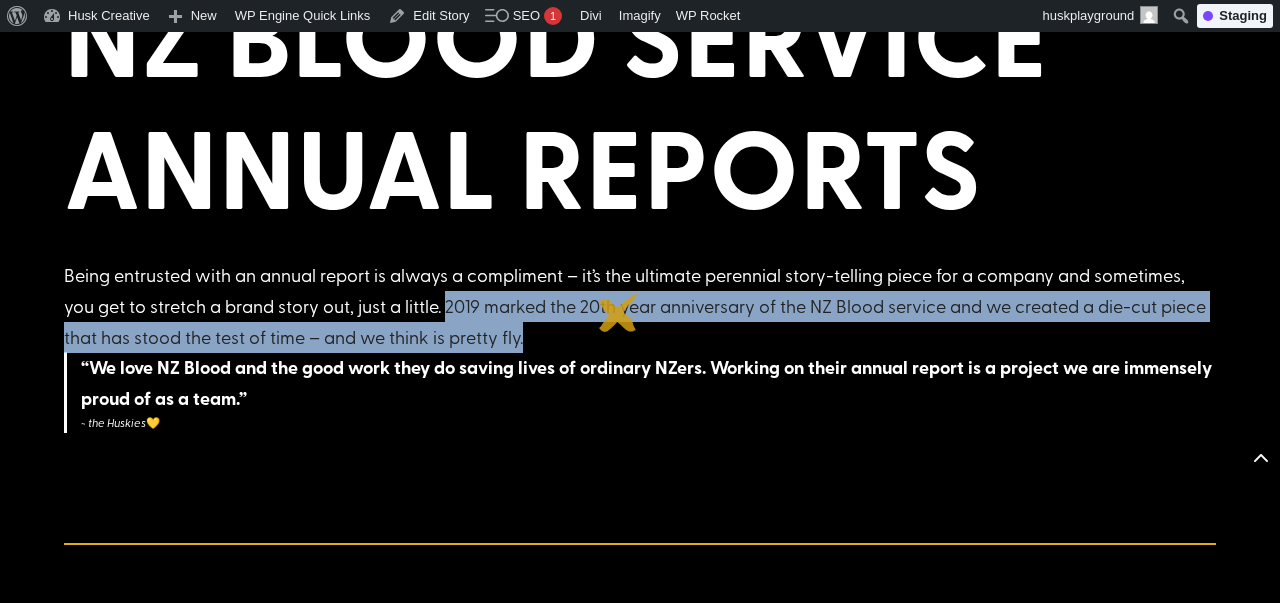 click on "Being entrusted with an annual report is always a compliment – it’s the ultimate perennial story-telling piece for a company and sometimes, you get to stretch a brand story out, just a little. 2019 marked the 20th year anniversary of the NZ Blood service and we created a die-cut piece that has stood the test of time – and we think is pretty fly." at bounding box center [640, 306] 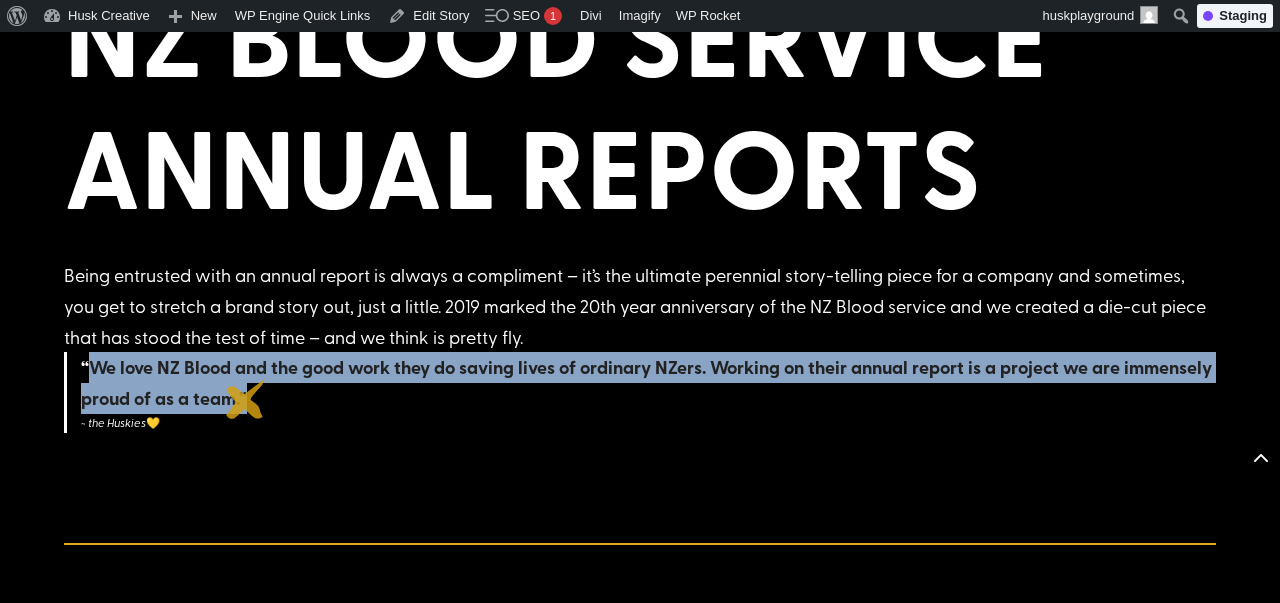 drag, startPoint x: 92, startPoint y: 367, endPoint x: 246, endPoint y: 398, distance: 157.08914 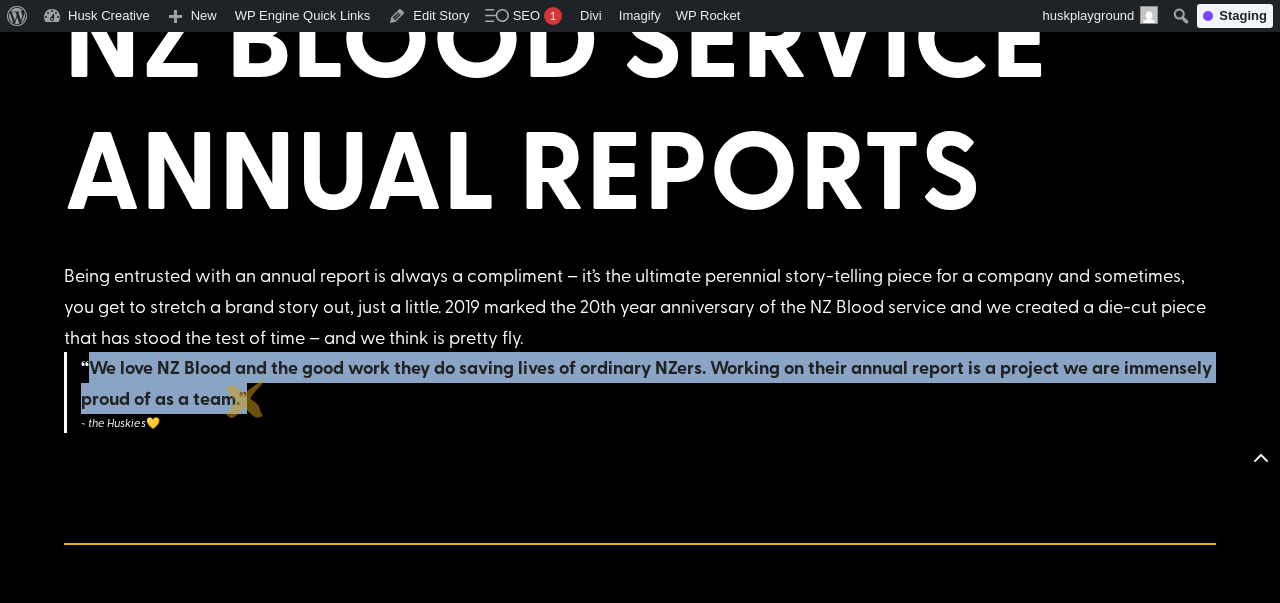 copy on "We love NZ Blood and the good work they do saving lives of ordinary NZers. Working on their annual report is a project we are immensely proud of as a team.”" 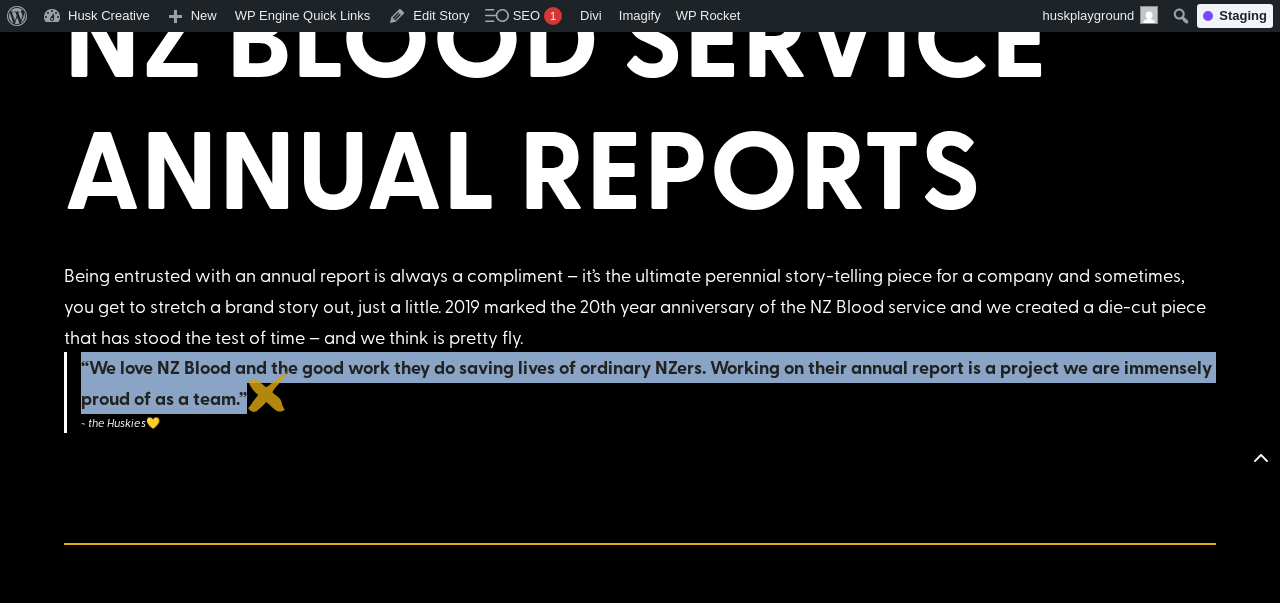 drag, startPoint x: 80, startPoint y: 361, endPoint x: 268, endPoint y: 392, distance: 190.53871 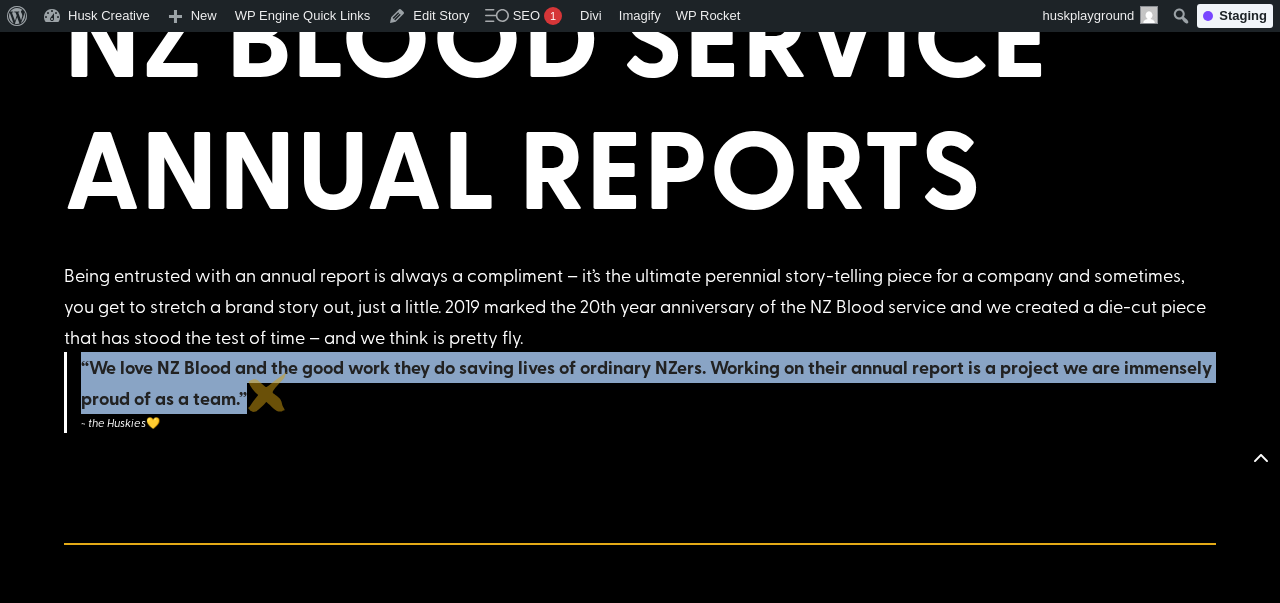 copy on "“We love NZ Blood and the good work they do saving lives of ordinary NZers. Working on their annual report is a project we are immensely proud of as a team.”" 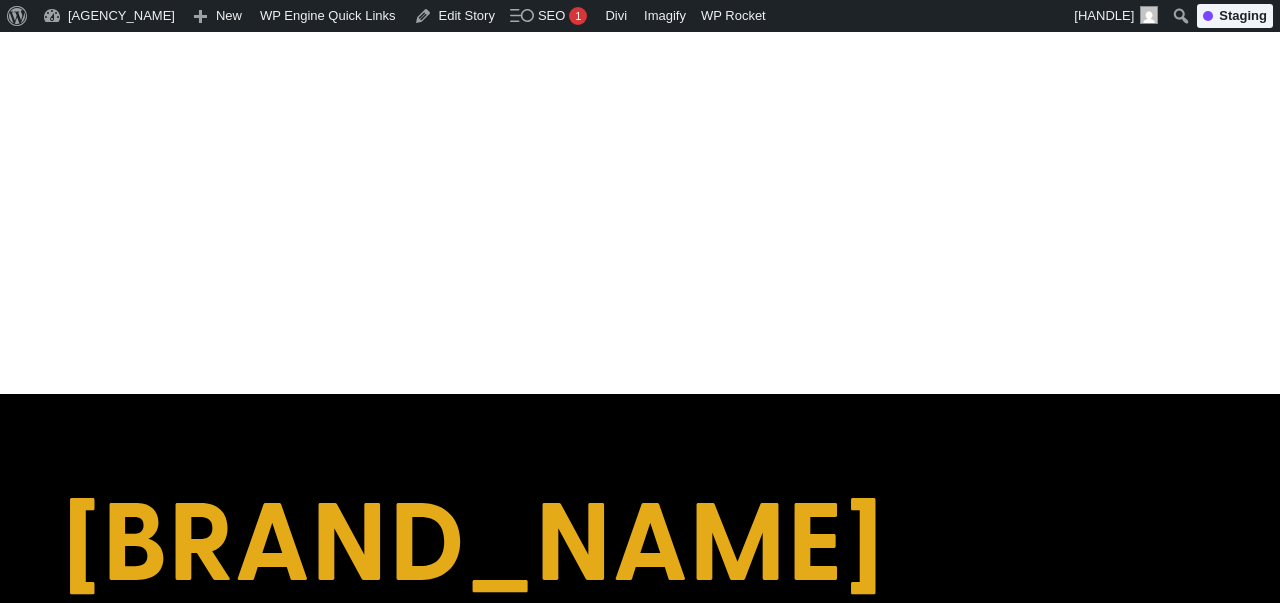 scroll, scrollTop: 0, scrollLeft: 0, axis: both 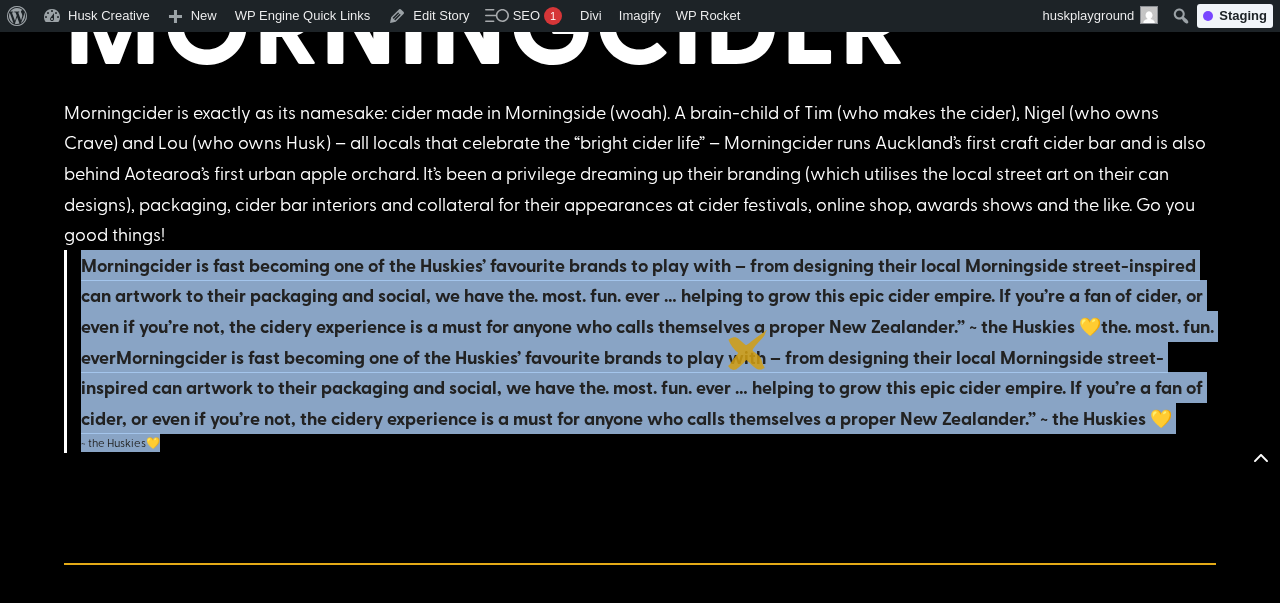 drag, startPoint x: 81, startPoint y: 265, endPoint x: 748, endPoint y: 350, distance: 672.3942 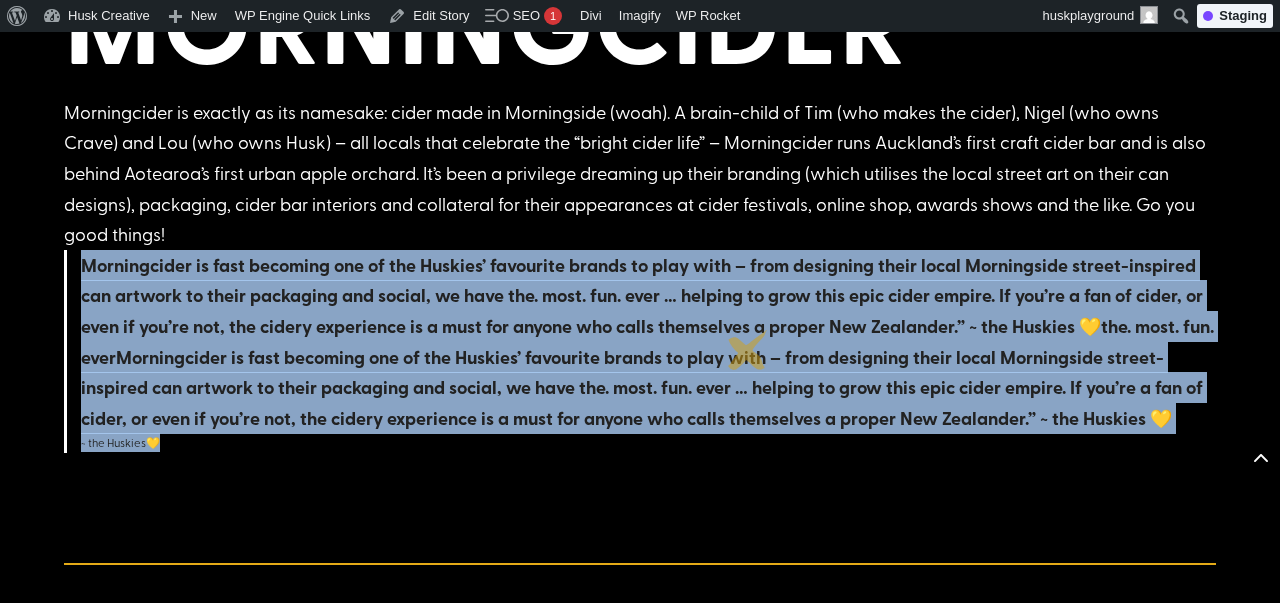 copy on "“Morningcider is fast becoming one of the Huskies’ favourite brands to play with – from designing their local Morningside street-inspired can artwork to their packaging and social, we have  the. most. fun. ever … helping to grow this epic cider empire. If you’re a fan of cider, or even if you’re not, the cidery experience is a must for anyone who calls themselves a proper New Zealander.” ~ the Huskies  💛" 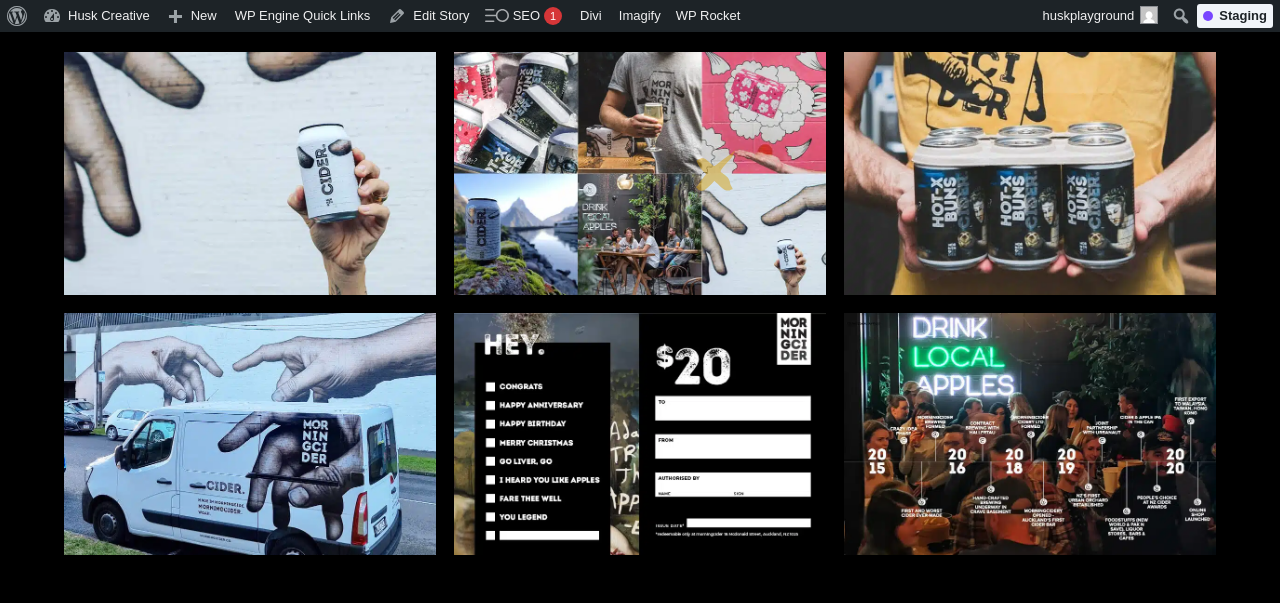 scroll, scrollTop: 691, scrollLeft: 0, axis: vertical 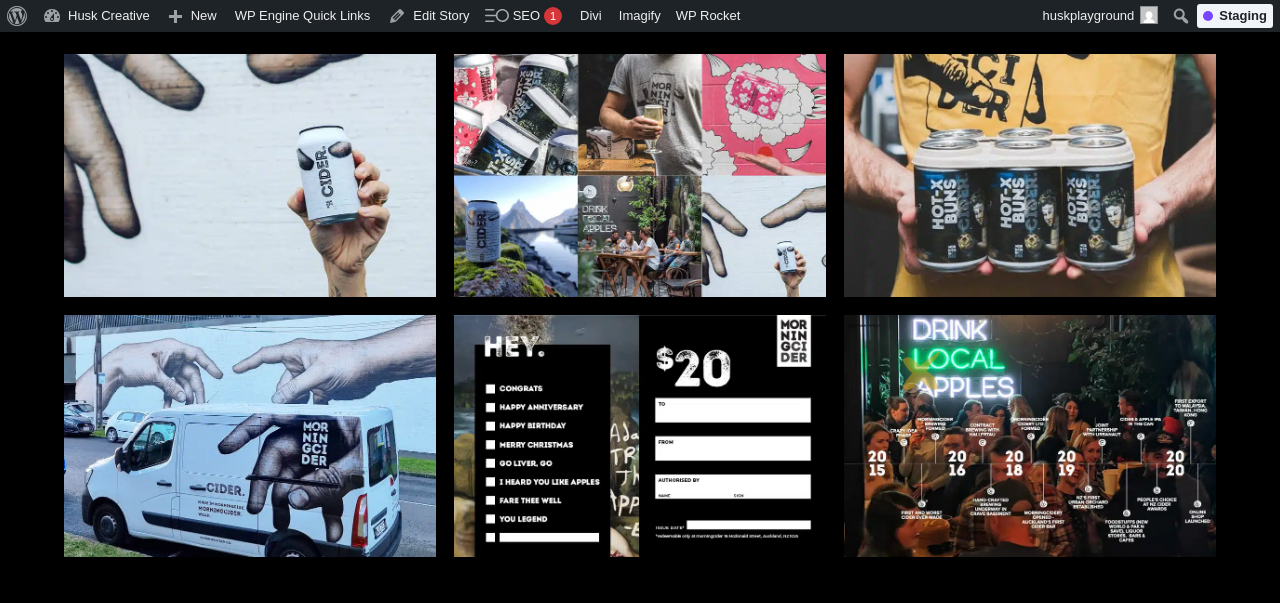 click at bounding box center (1030, 436) 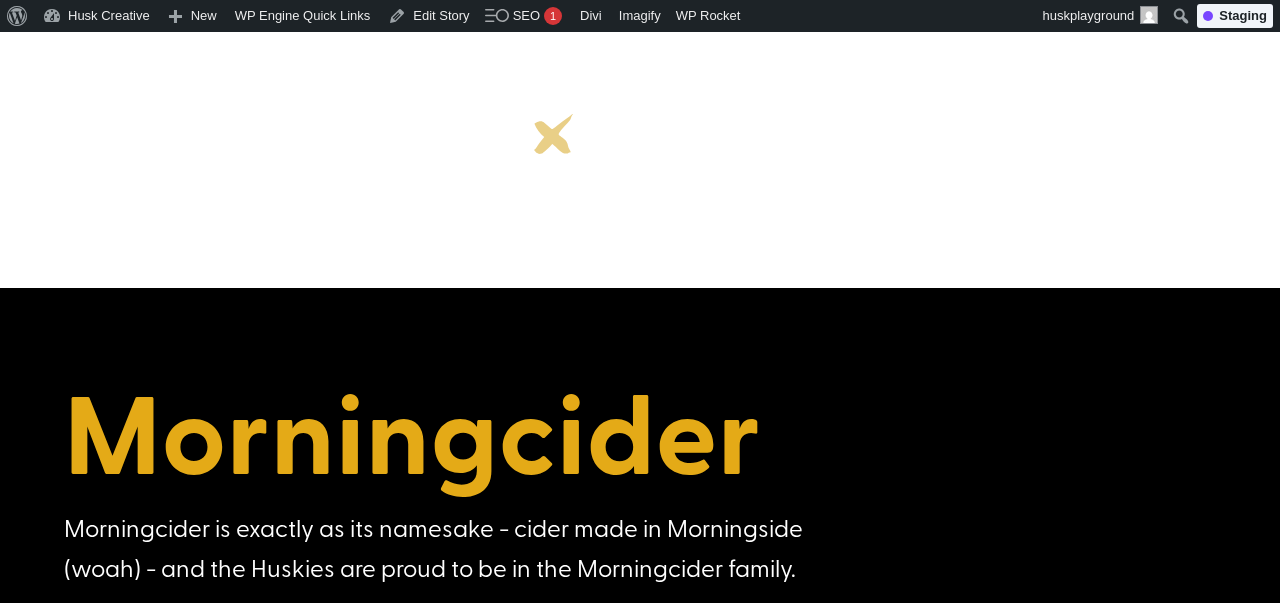 scroll, scrollTop: 90, scrollLeft: 0, axis: vertical 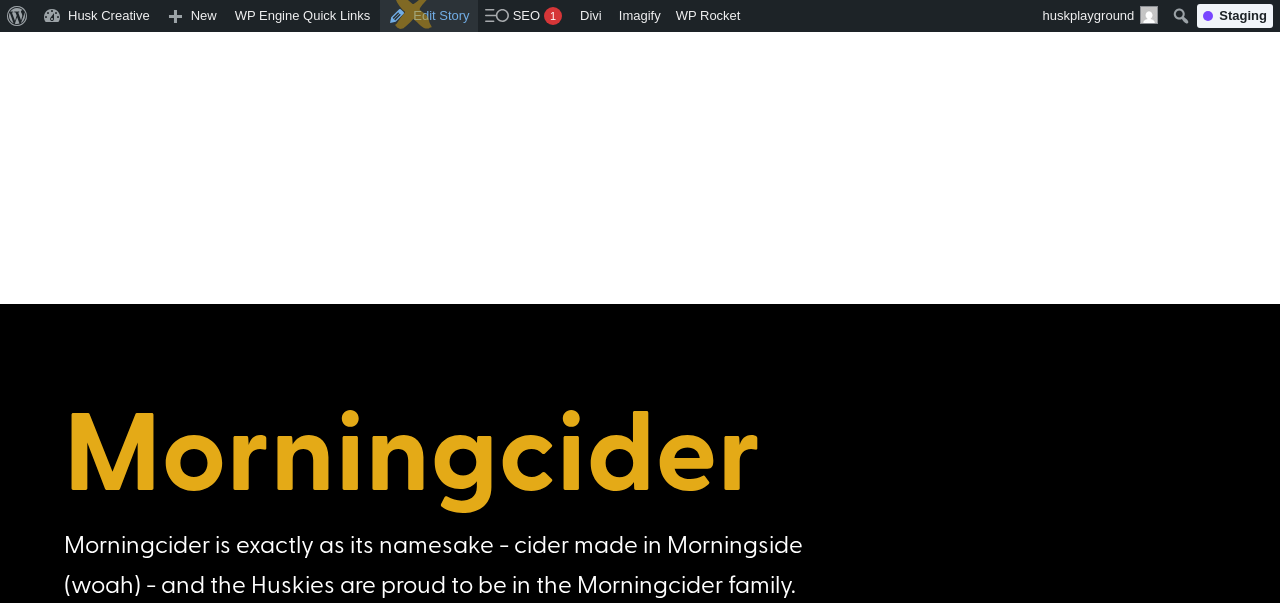 click on "Edit Story" at bounding box center (428, 16) 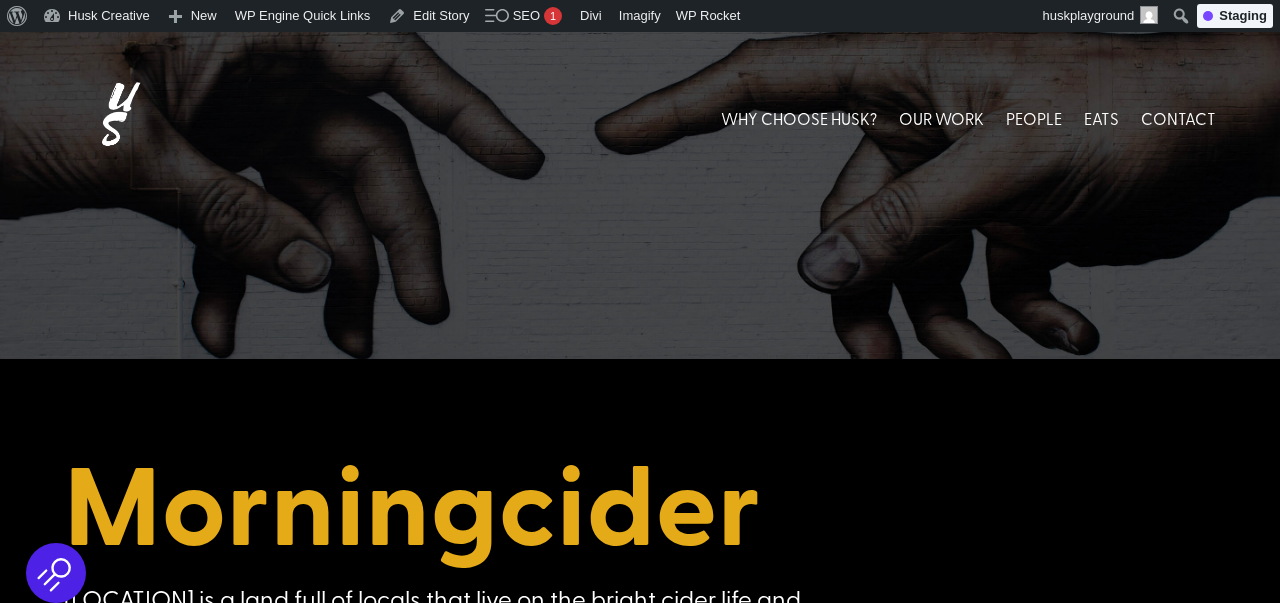 scroll, scrollTop: 336, scrollLeft: 0, axis: vertical 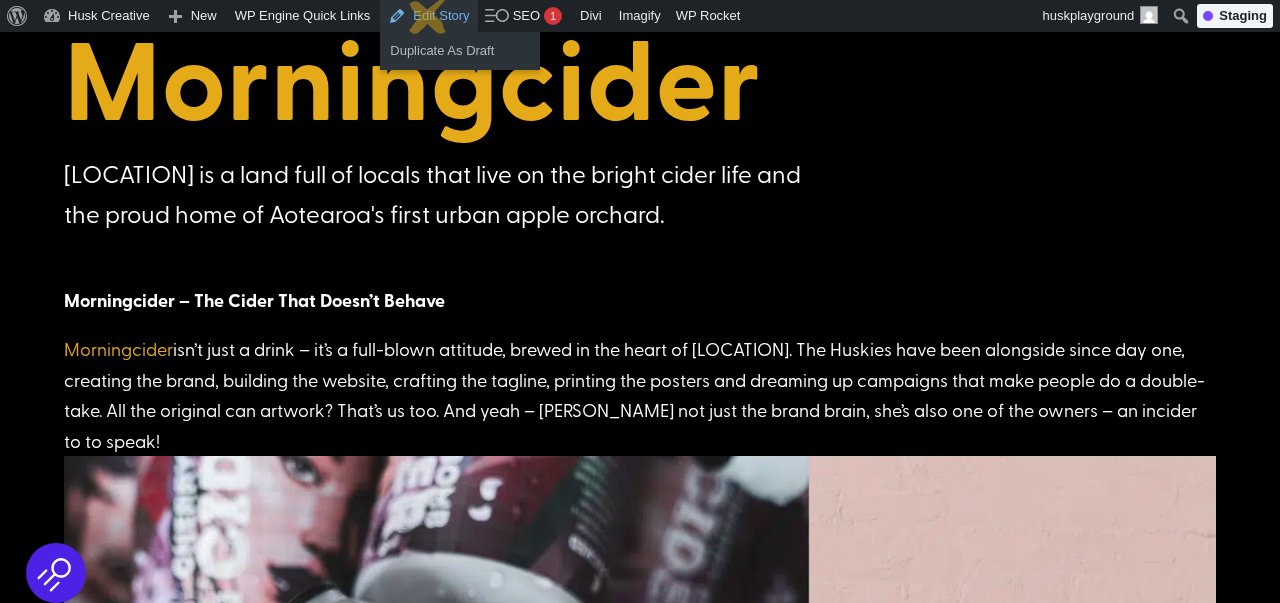 click on "Edit Story" at bounding box center (428, 16) 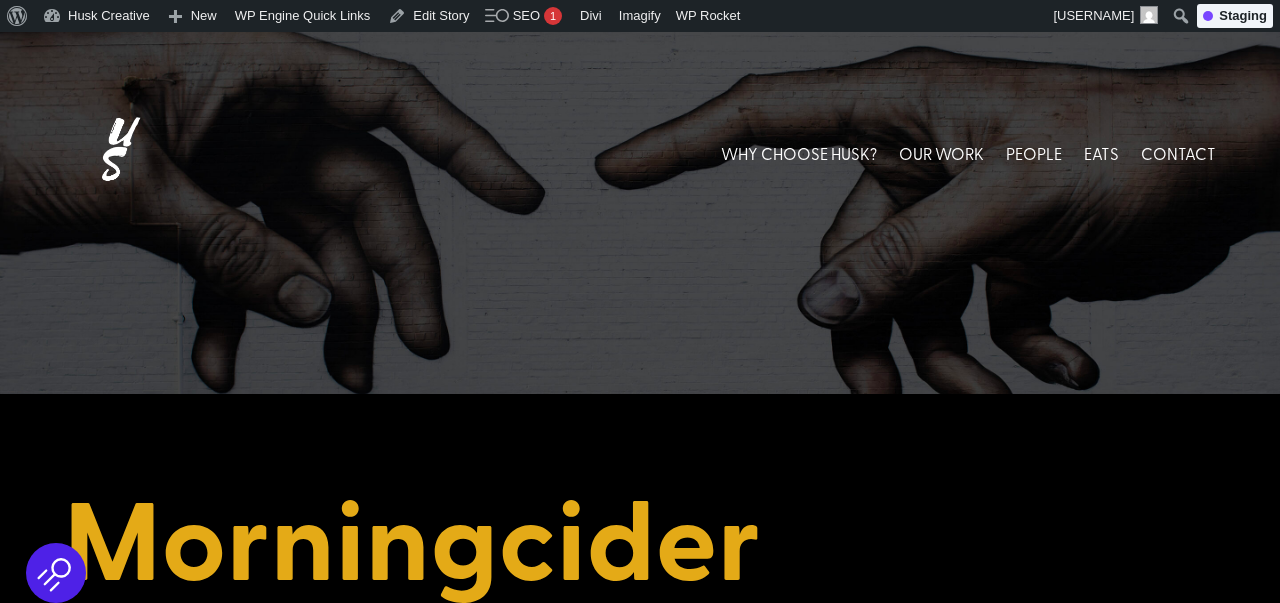 scroll, scrollTop: 134, scrollLeft: 0, axis: vertical 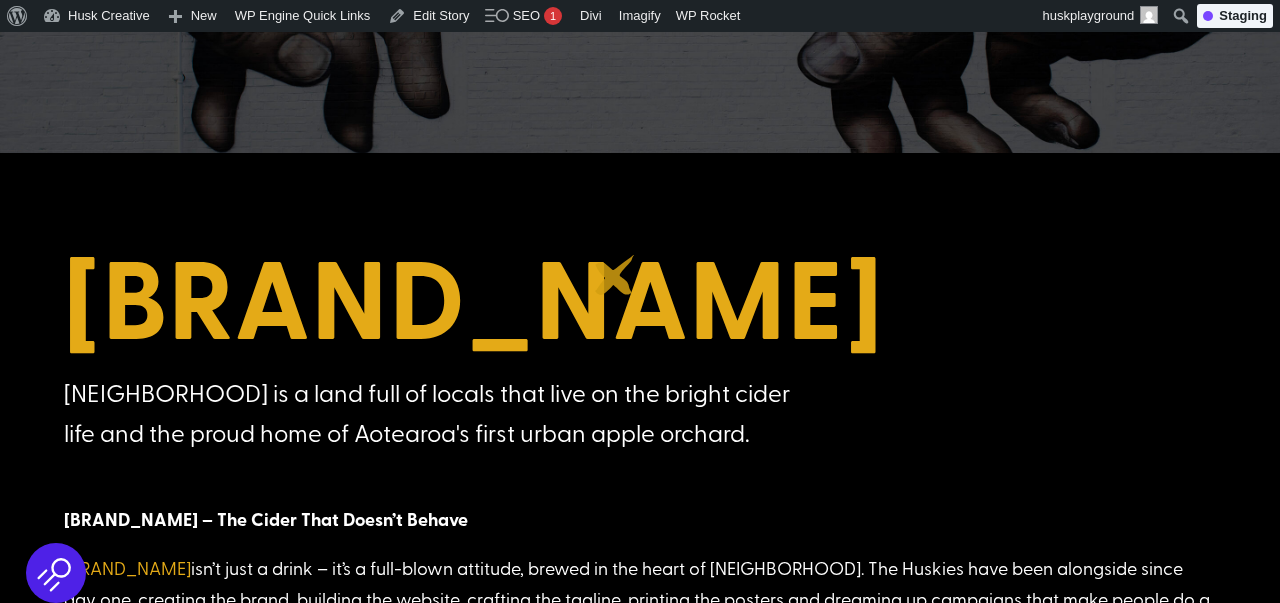 click on "[BRAND]" at bounding box center [640, 301] 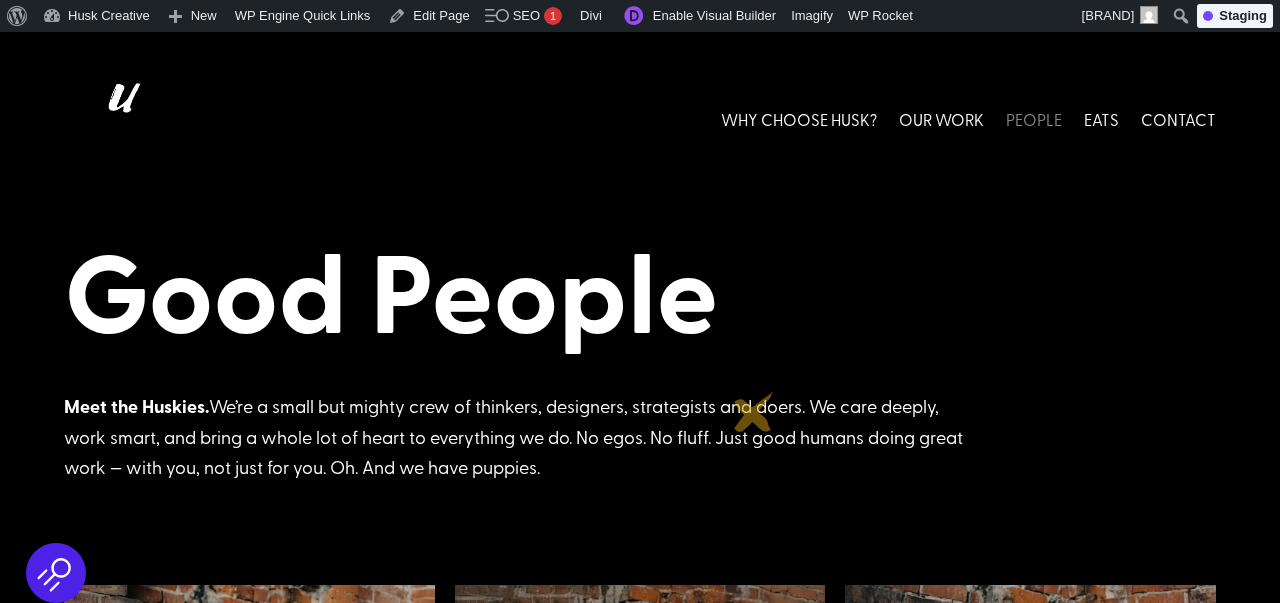scroll, scrollTop: 47, scrollLeft: 0, axis: vertical 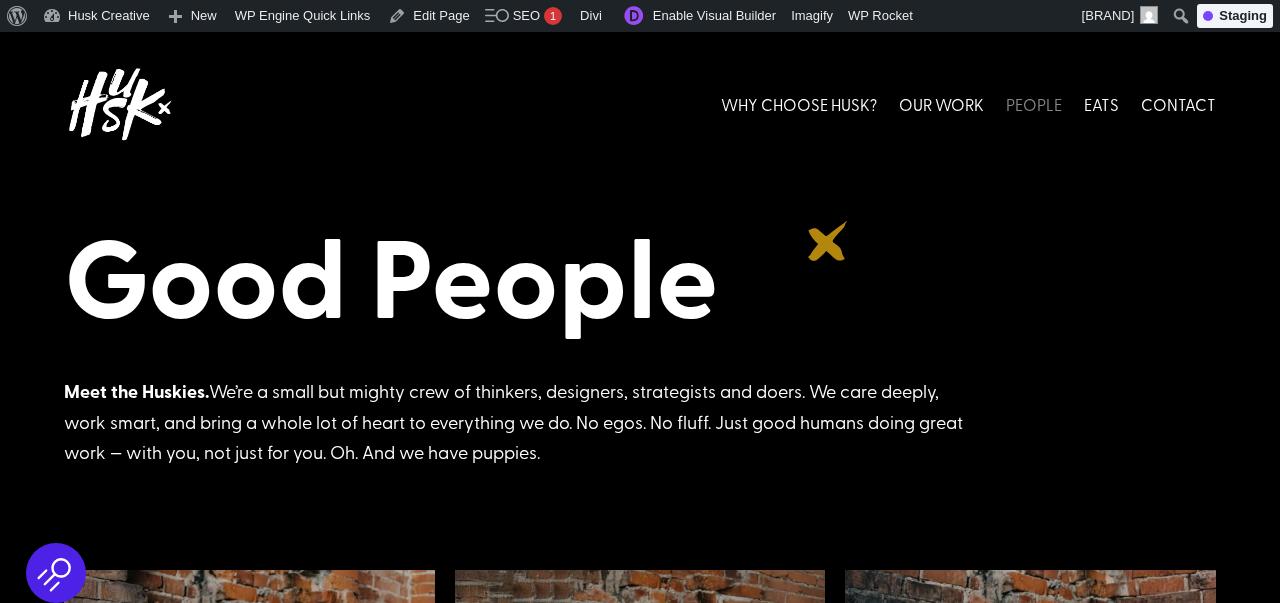 click on "Good People" at bounding box center [640, 280] 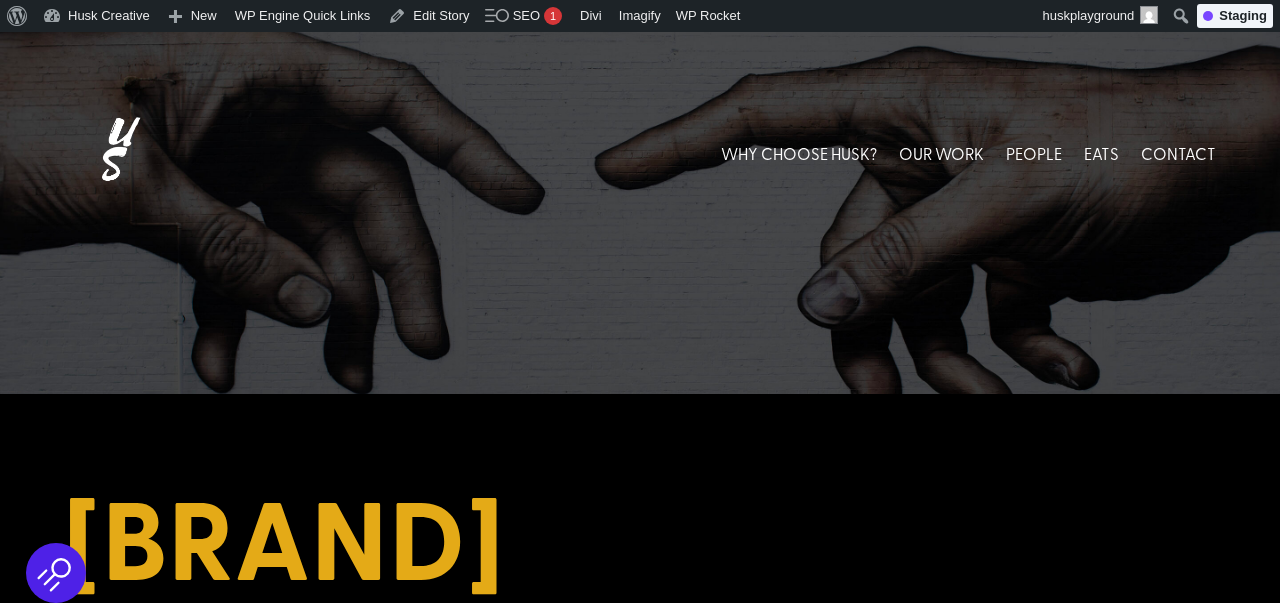 scroll, scrollTop: 227, scrollLeft: 0, axis: vertical 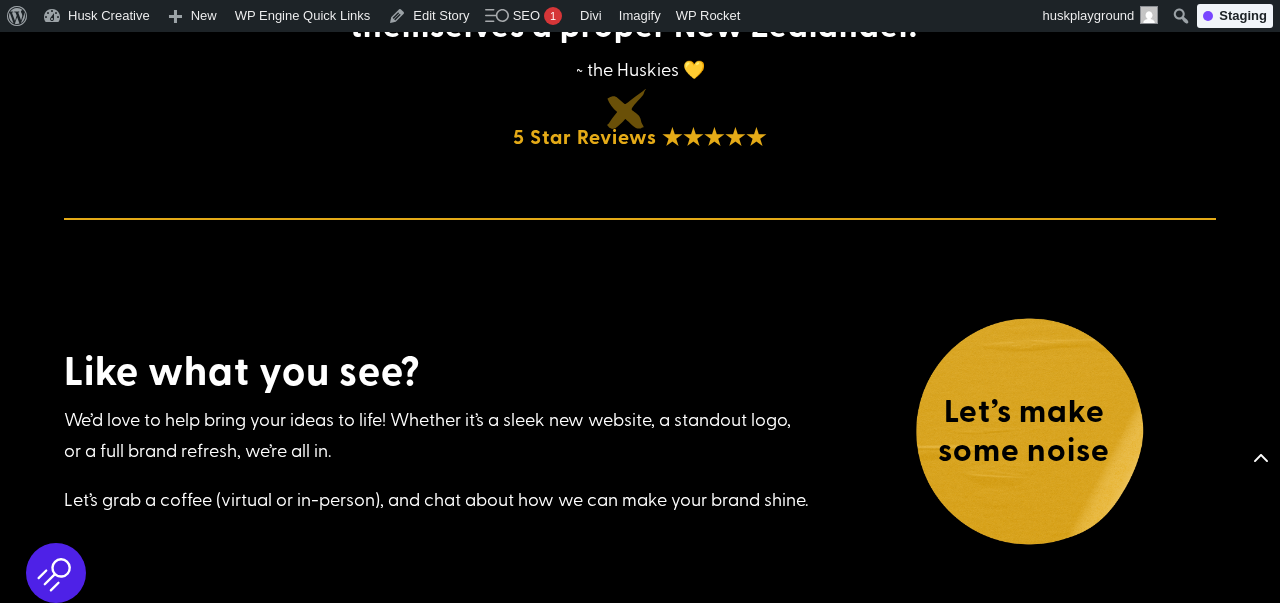 click on "5 Star Reviews ★★★★★" at bounding box center [640, 141] 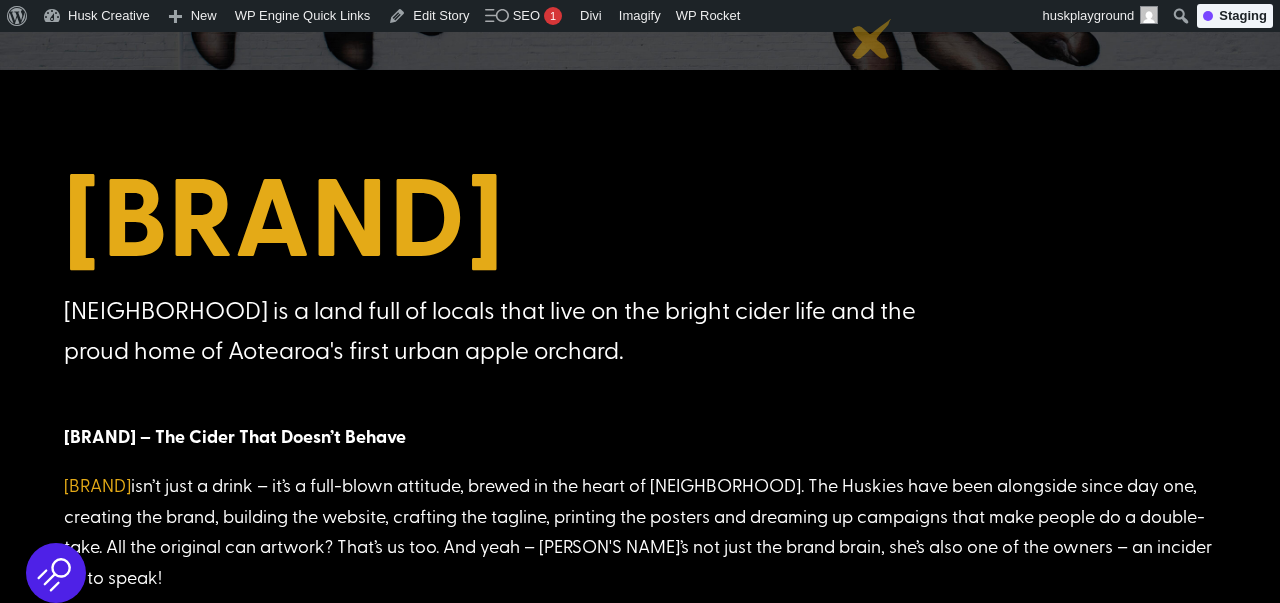scroll, scrollTop: 382, scrollLeft: 0, axis: vertical 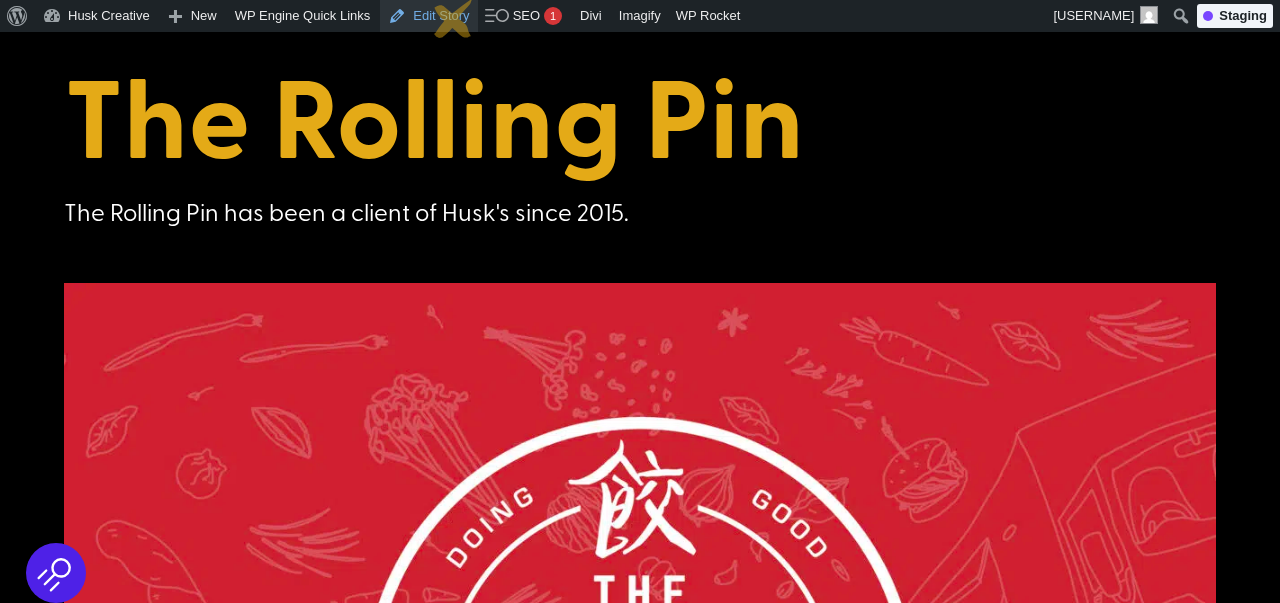 click on "Edit Story" at bounding box center (428, 16) 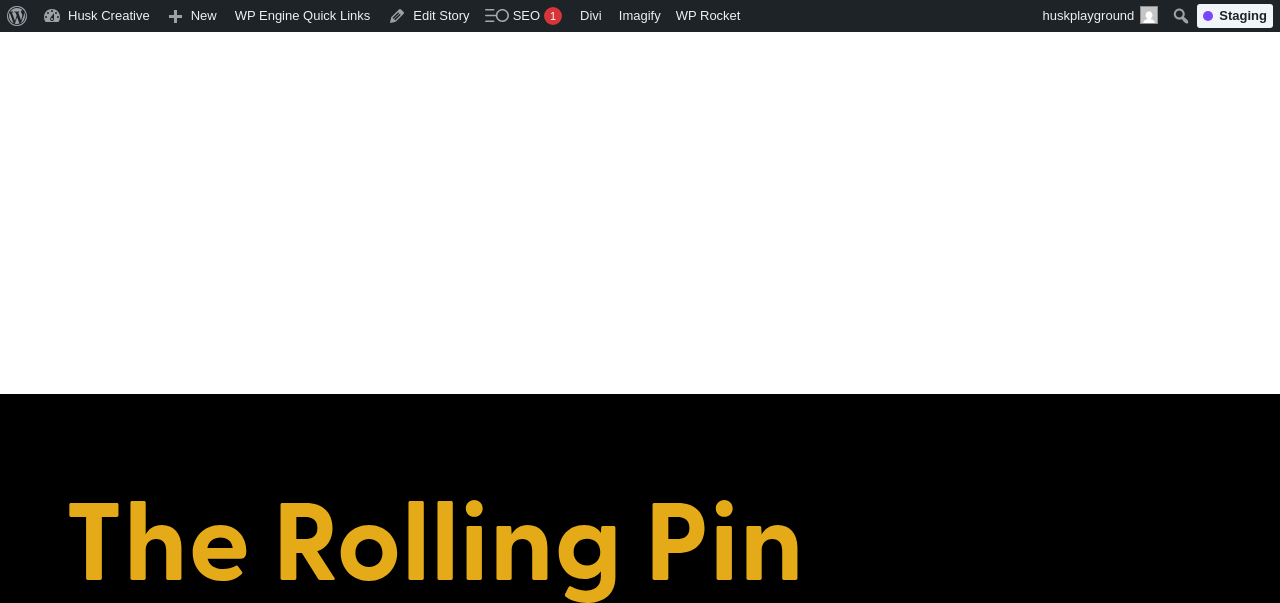 scroll, scrollTop: 0, scrollLeft: 0, axis: both 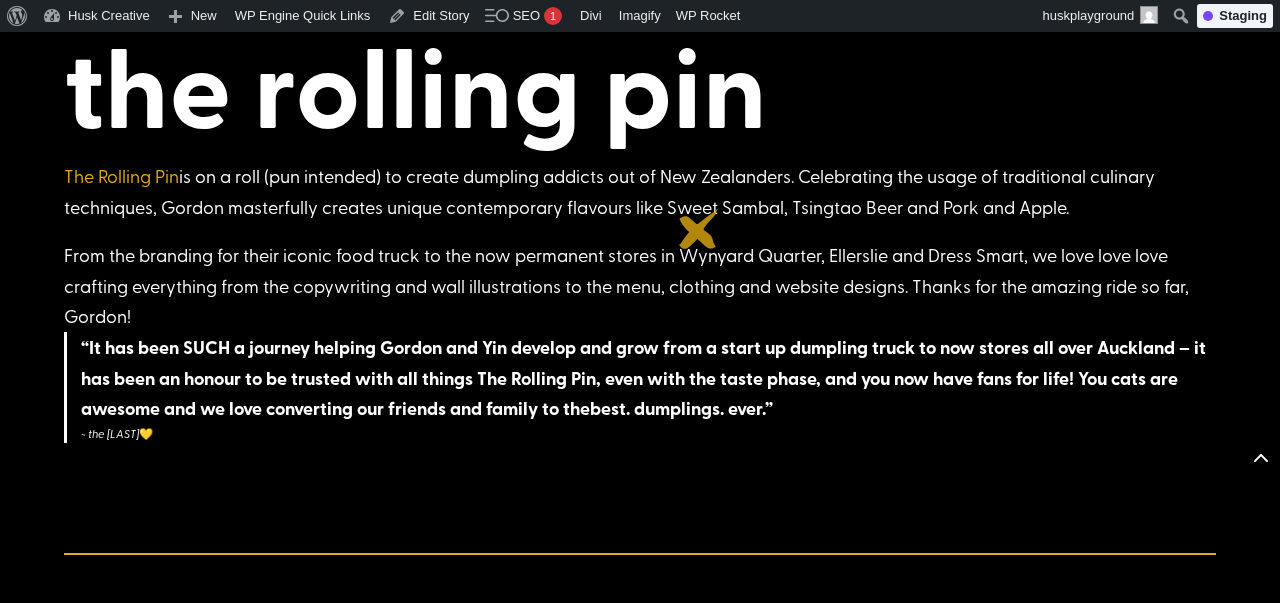 click on "The Rolling Pin  is on a roll (pun intended) to create dumpling addicts out of New Zealanders. Celebrating the usage of traditional culinary techniques, Gordon masterfully creates unique contemporary flavours like Sweet Sambal, Tsingtao Beer and Pork and Apple." at bounding box center [640, 200] 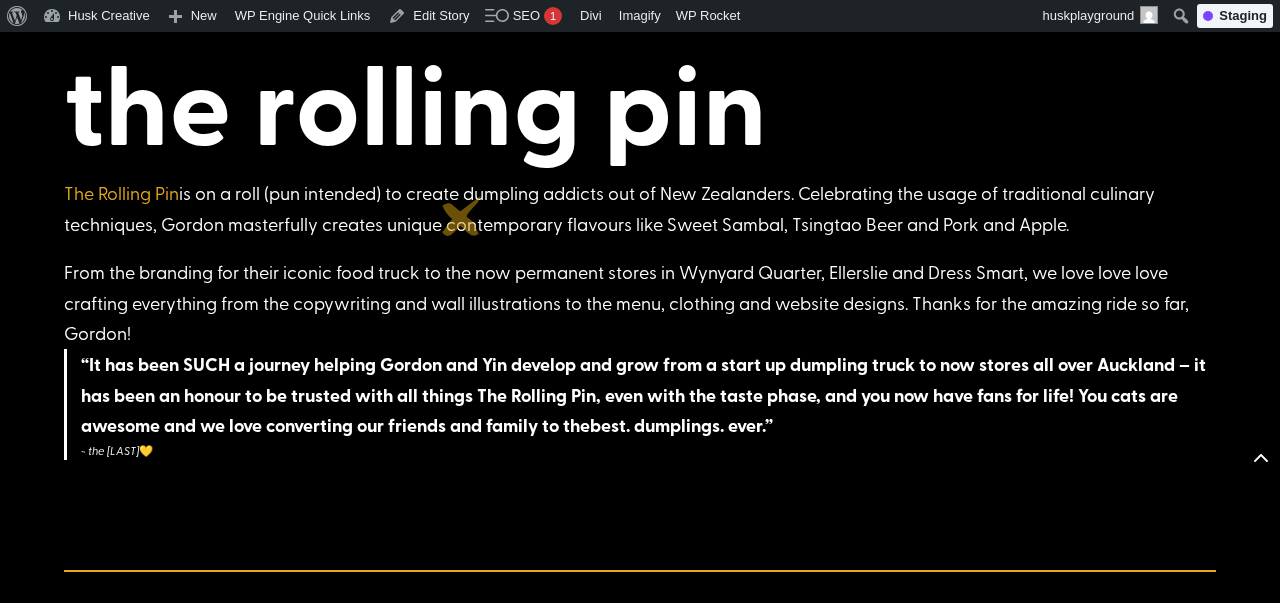 scroll, scrollTop: 1510, scrollLeft: 0, axis: vertical 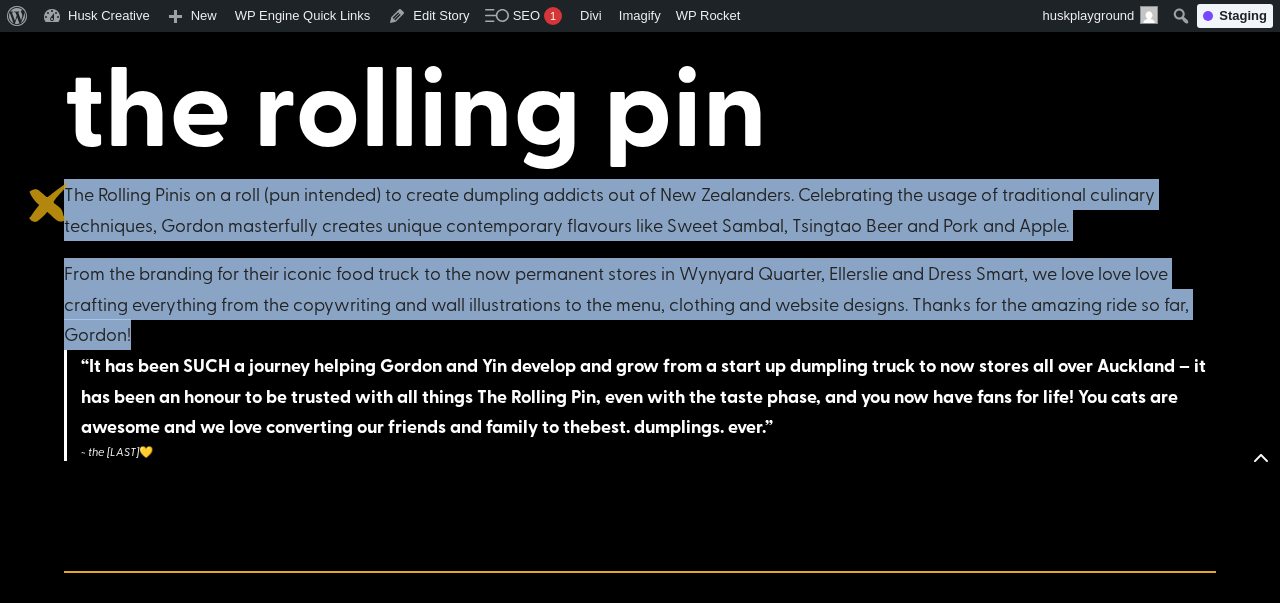 drag, startPoint x: 174, startPoint y: 331, endPoint x: 49, endPoint y: 202, distance: 179.6274 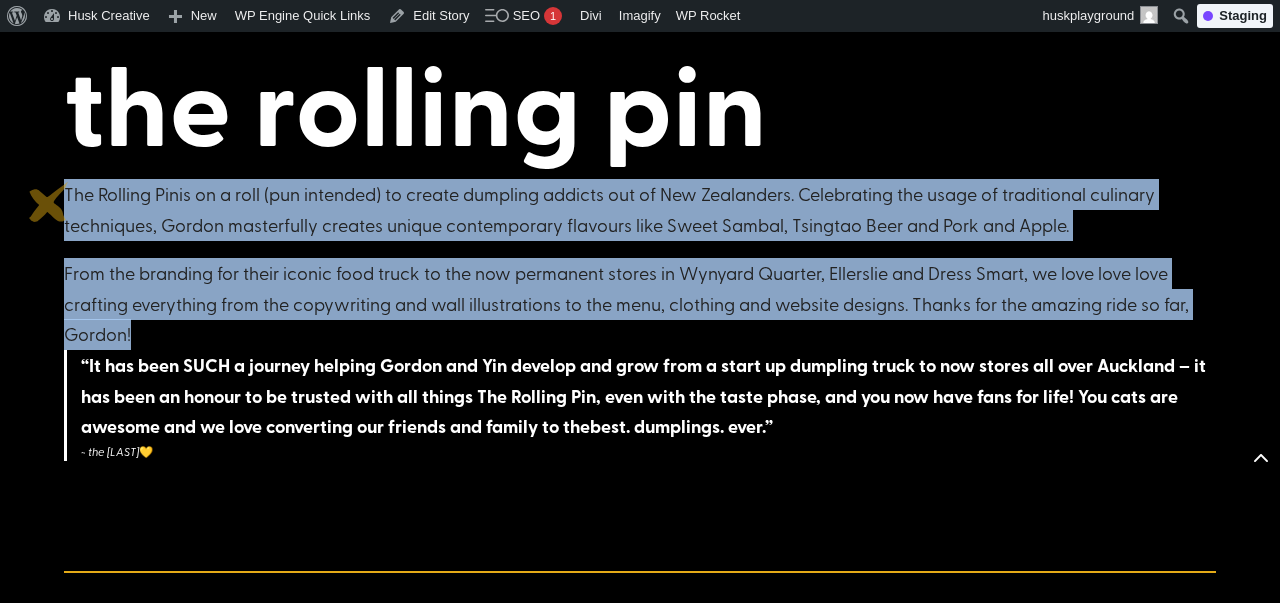 copy on "The Rolling Pin  is on a roll (pun intended) to create dumpling addicts out of New Zealanders. Celebrating the usage of traditional culinary techniques, Gordon masterfully creates unique contemporary flavours like Sweet Sambal, Tsingtao Beer and Pork and Apple.
From the branding for their iconic food truck to the now permanent stores in Wynyard Quarter, Ellerslie and Dress Smart, we love love love crafting everything from the copywriting and wall illustrations to the menu, clothing and website designs. Thanks for the amazing ride so far, Gordon!" 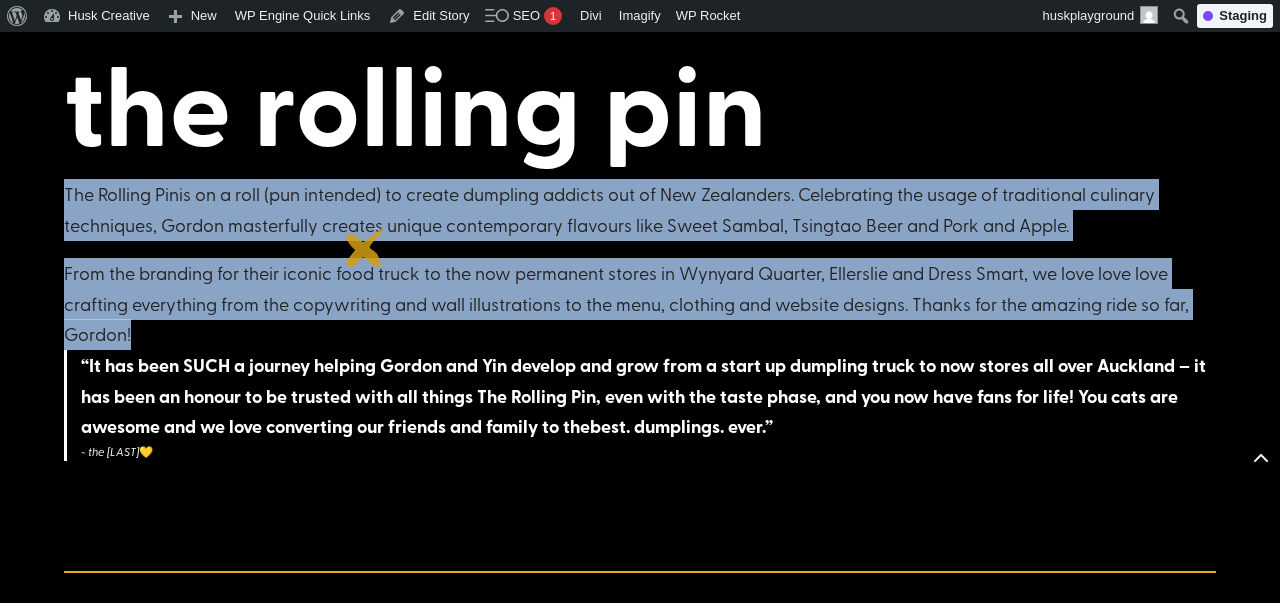 click on "The Rolling Pin  is on a roll (pun intended) to create dumpling addicts out of New Zealanders. Celebrating the usage of traditional culinary techniques, Gordon masterfully creates unique contemporary flavours like Sweet Sambal, Tsingtao Beer and Pork and Apple." at bounding box center (640, 218) 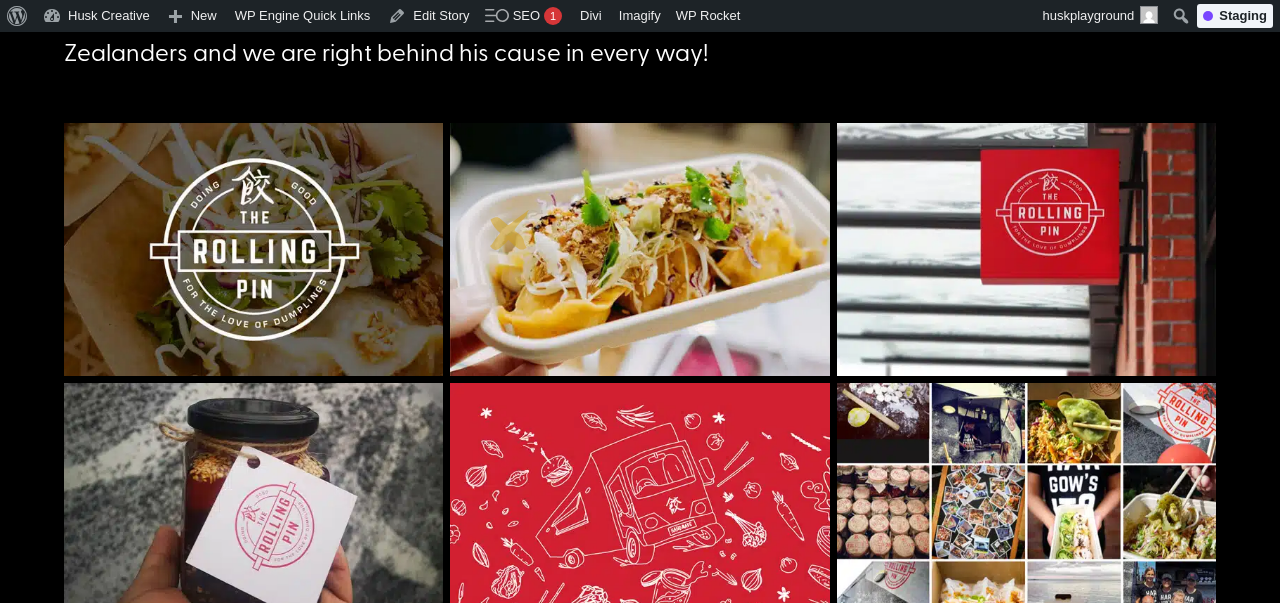 scroll, scrollTop: 618, scrollLeft: 0, axis: vertical 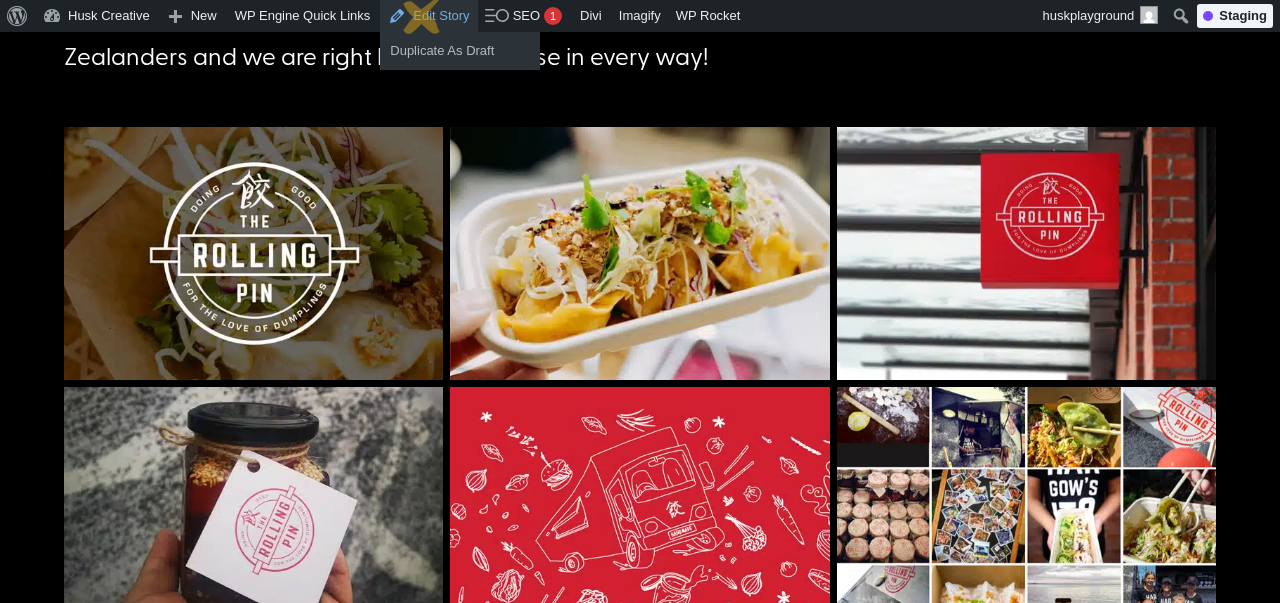 click on "Edit Story" at bounding box center (428, 16) 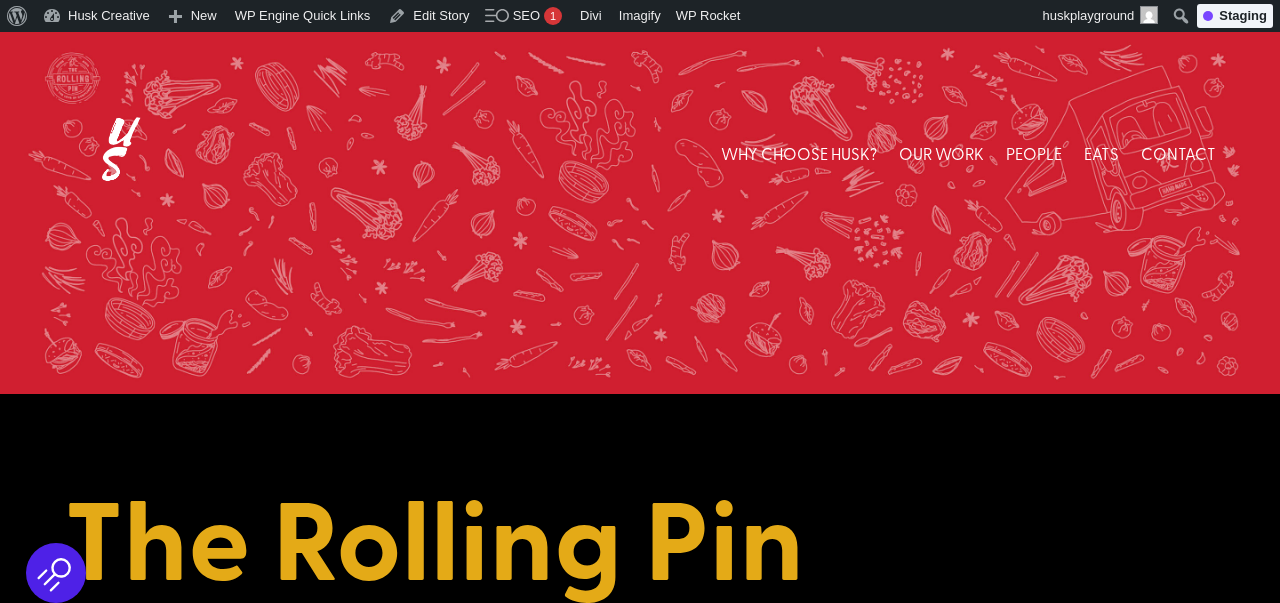 scroll, scrollTop: 344, scrollLeft: 0, axis: vertical 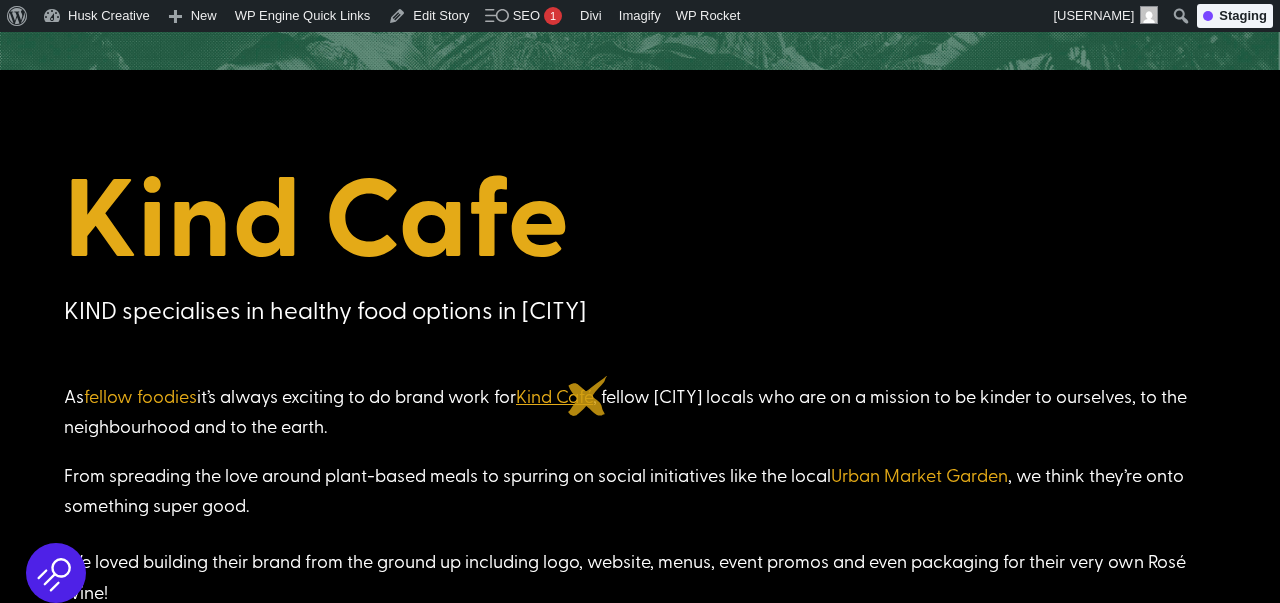 click on "Kind Café" at bounding box center (554, 395) 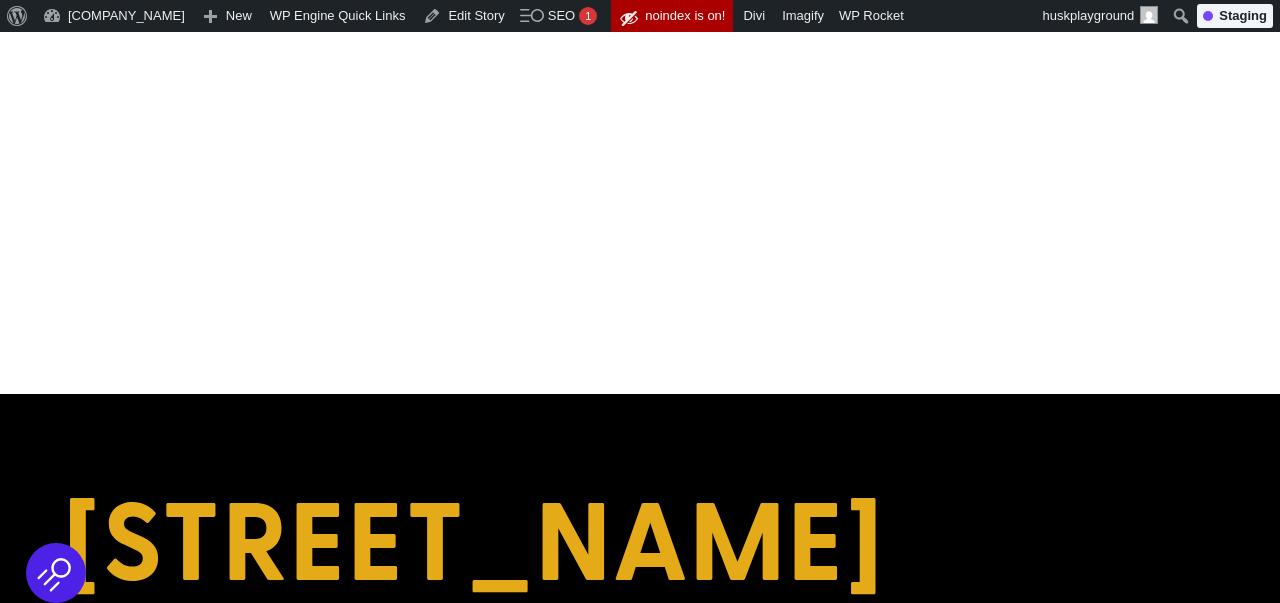 scroll, scrollTop: 0, scrollLeft: 0, axis: both 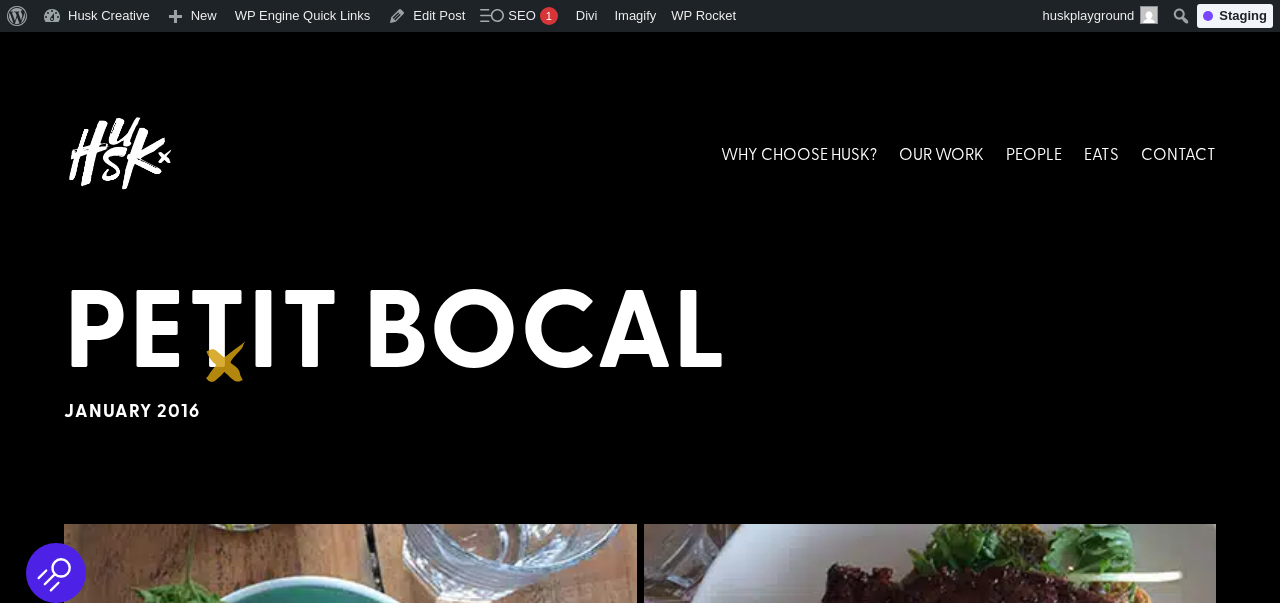click on "PETIT BOCAL" at bounding box center (640, 329) 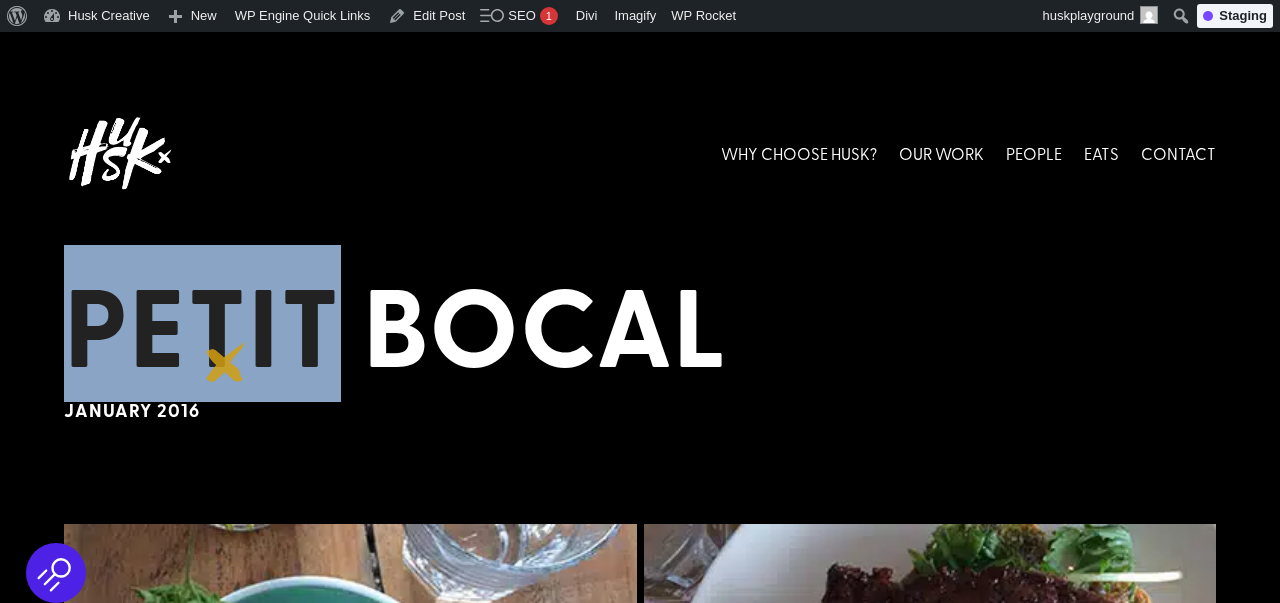 click on "PETIT BOCAL" at bounding box center [640, 329] 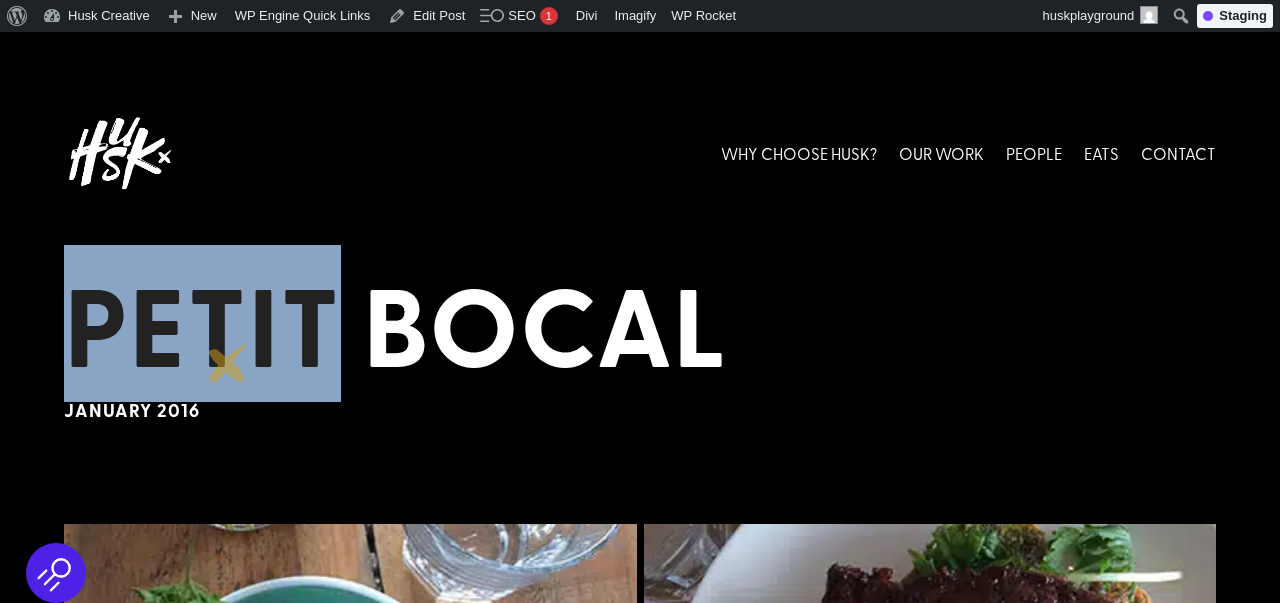 copy on "PETIT" 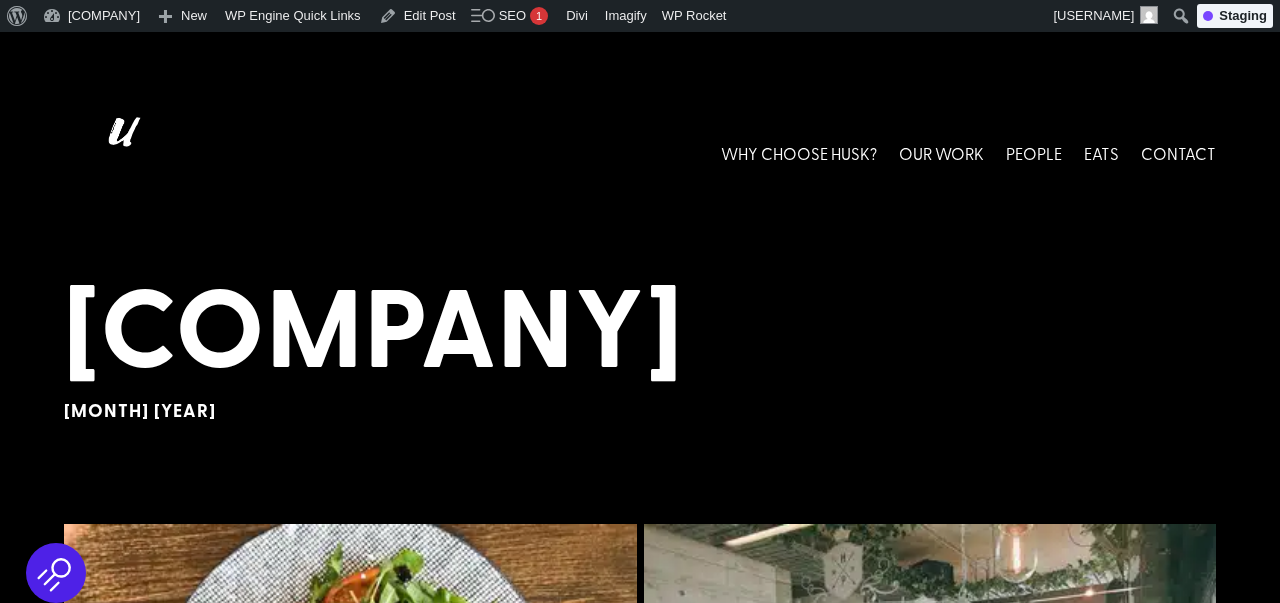 scroll, scrollTop: 0, scrollLeft: 0, axis: both 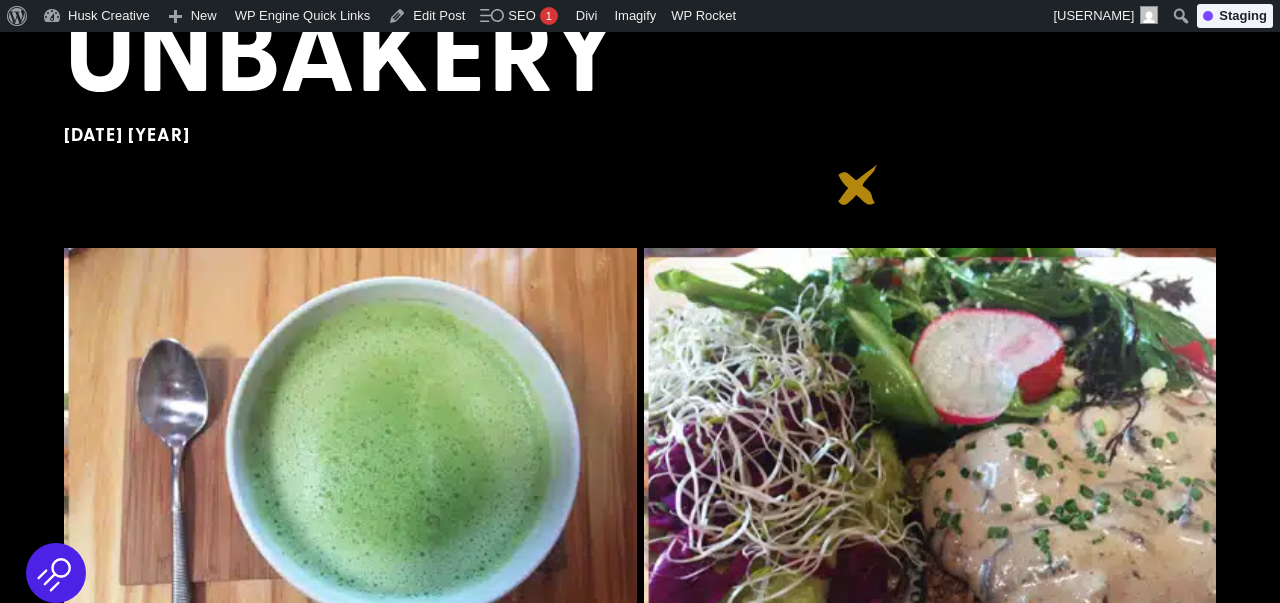 click on "LITTLE BIRD UNBAKERY
October 2014" at bounding box center (640, -77) 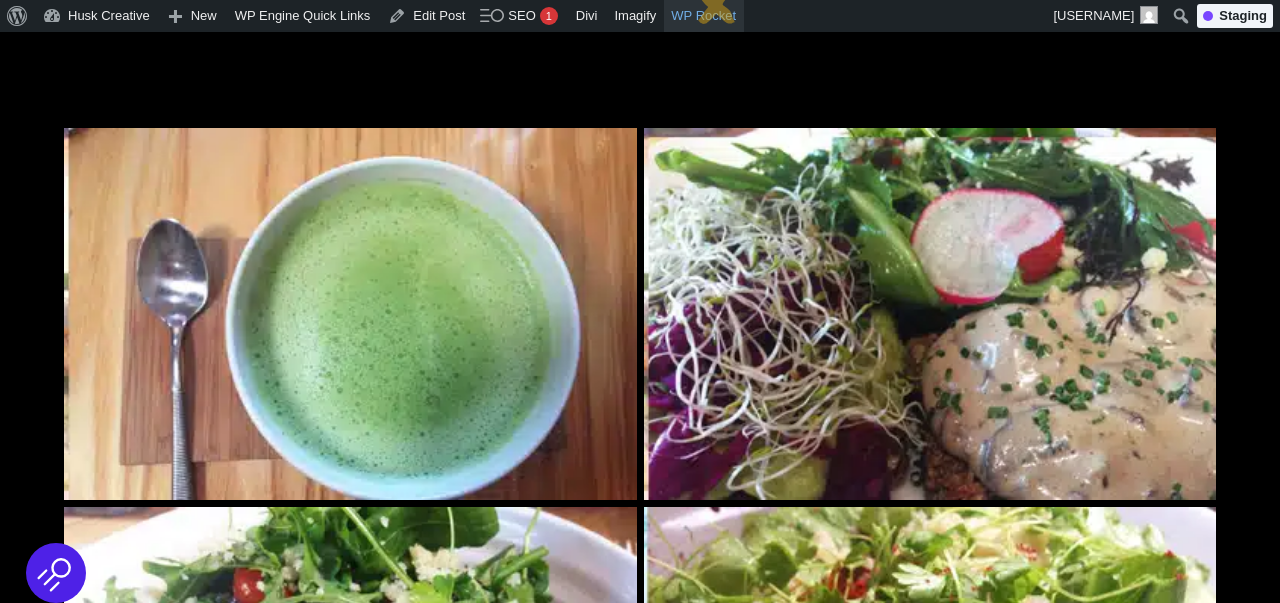 scroll, scrollTop: 525, scrollLeft: 0, axis: vertical 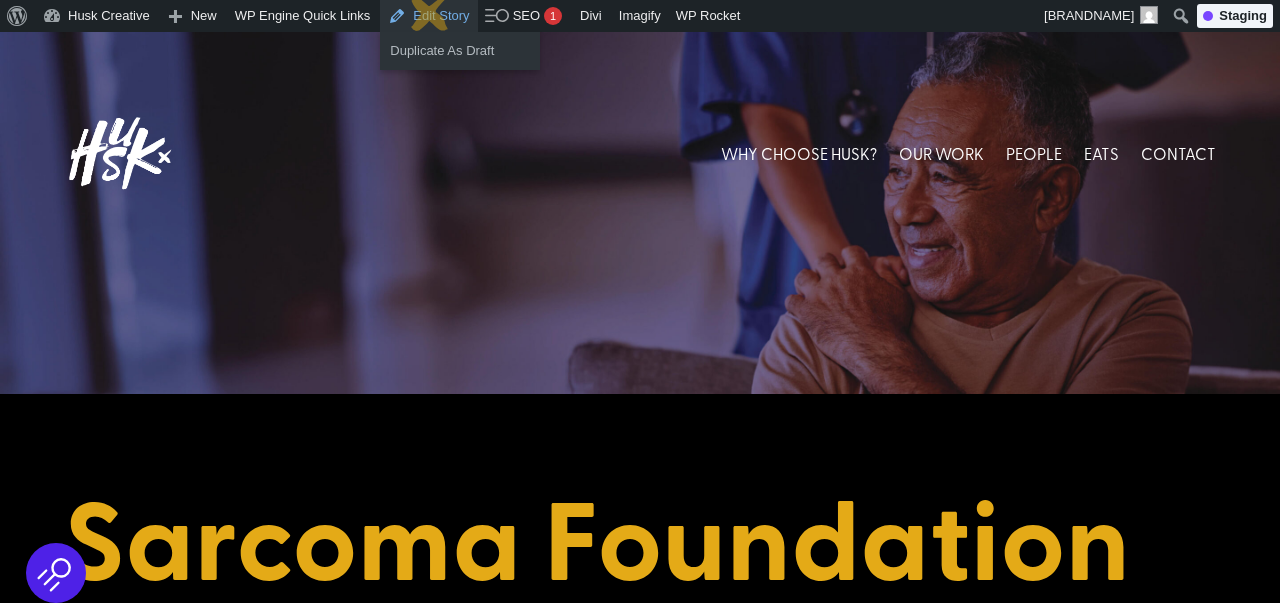 click on "Edit Story" at bounding box center (428, 16) 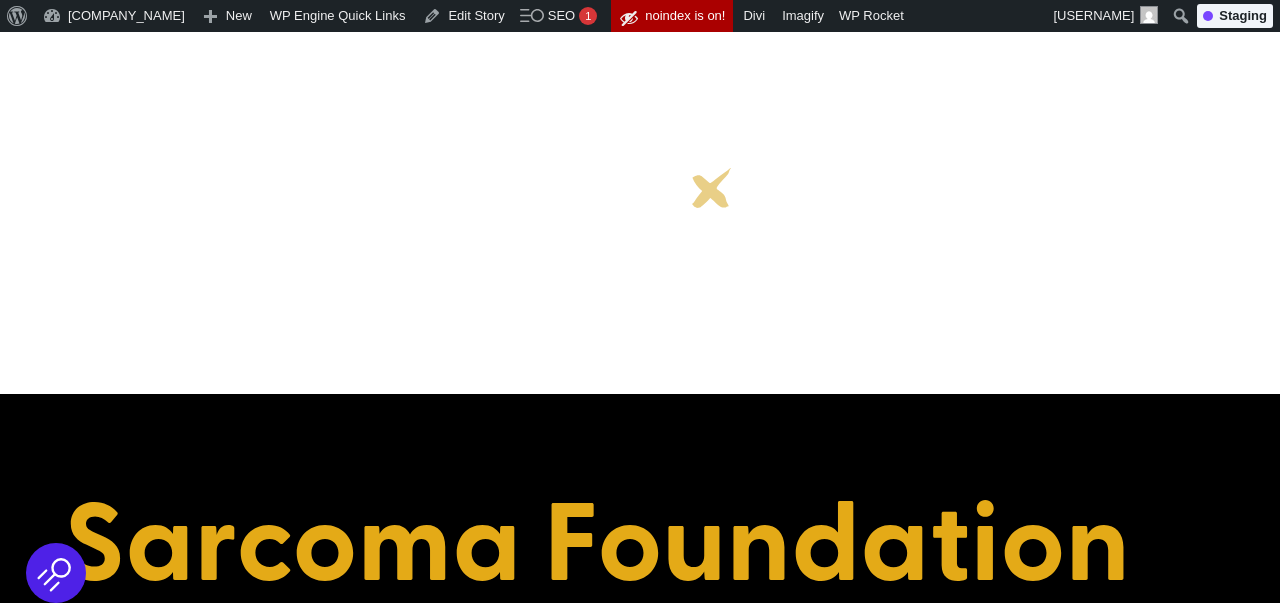 scroll, scrollTop: 14, scrollLeft: 0, axis: vertical 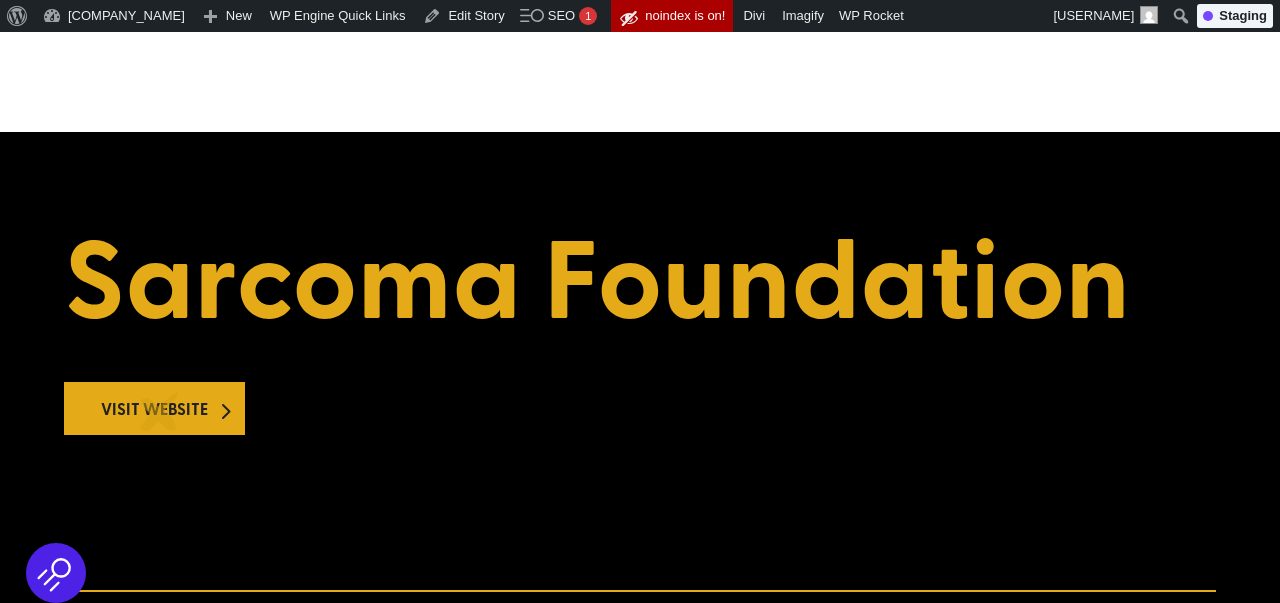 click on "Visit Website" at bounding box center [154, 408] 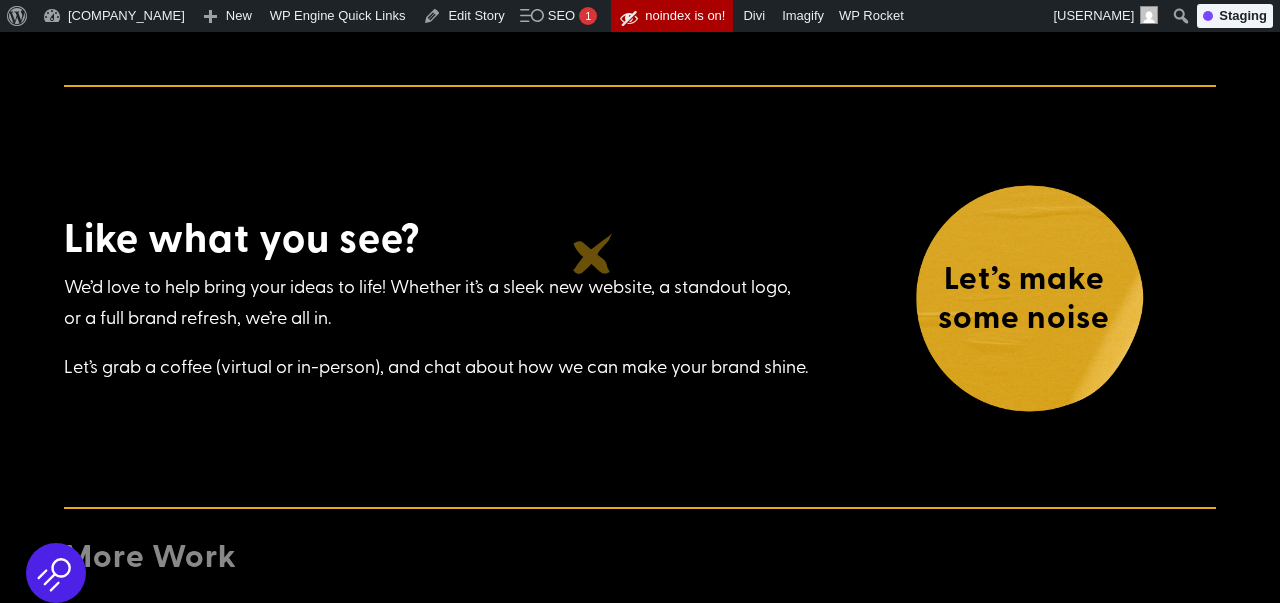scroll, scrollTop: 0, scrollLeft: 0, axis: both 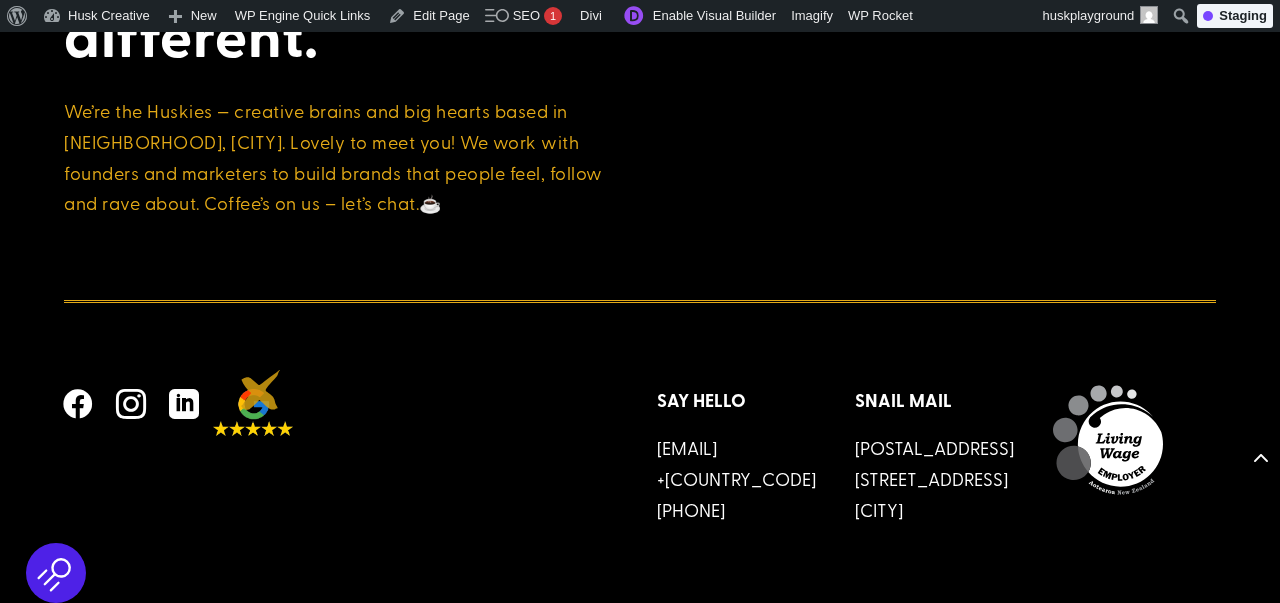 click at bounding box center (253, 413) 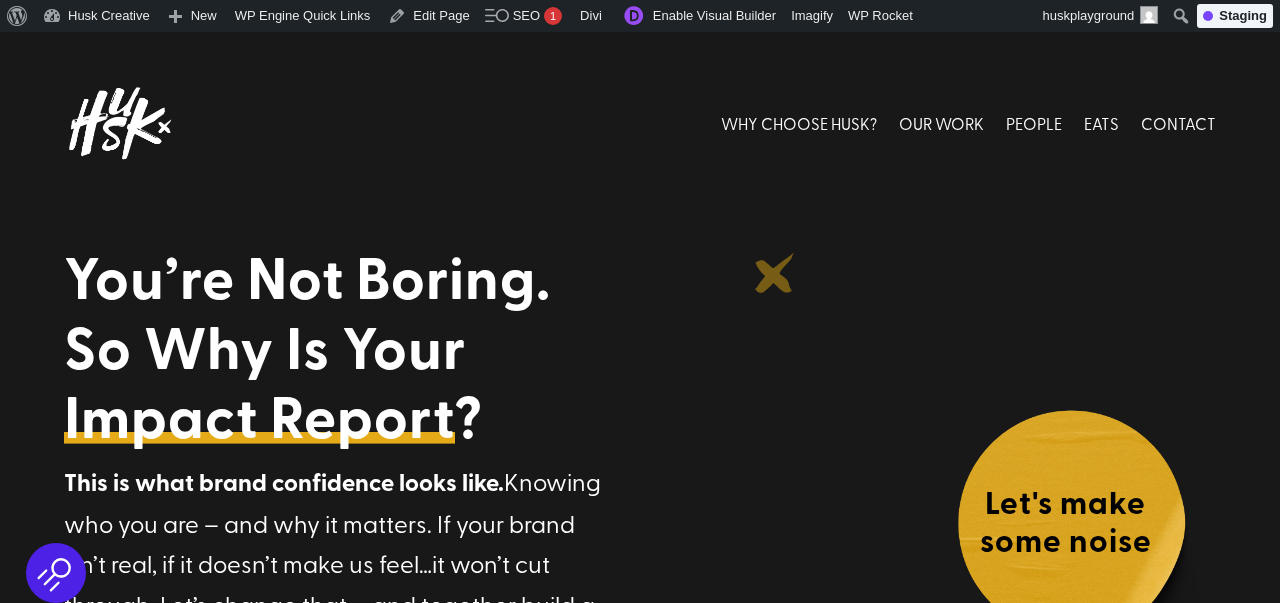 scroll, scrollTop: 0, scrollLeft: 0, axis: both 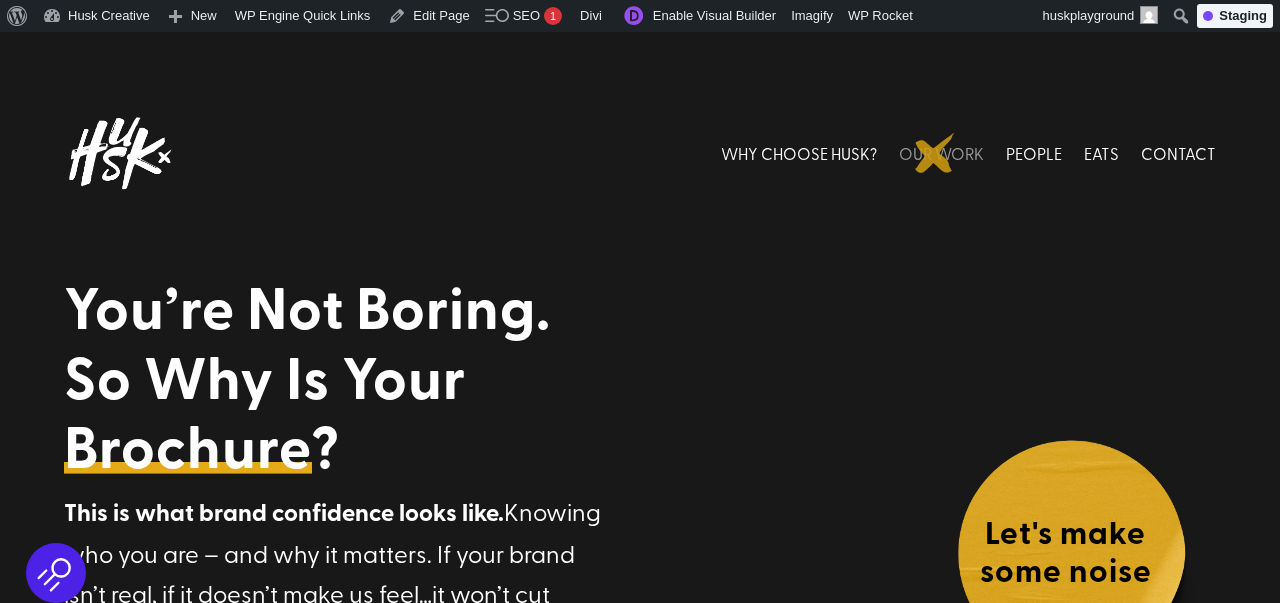 click on "OUR WORK" at bounding box center [941, 153] 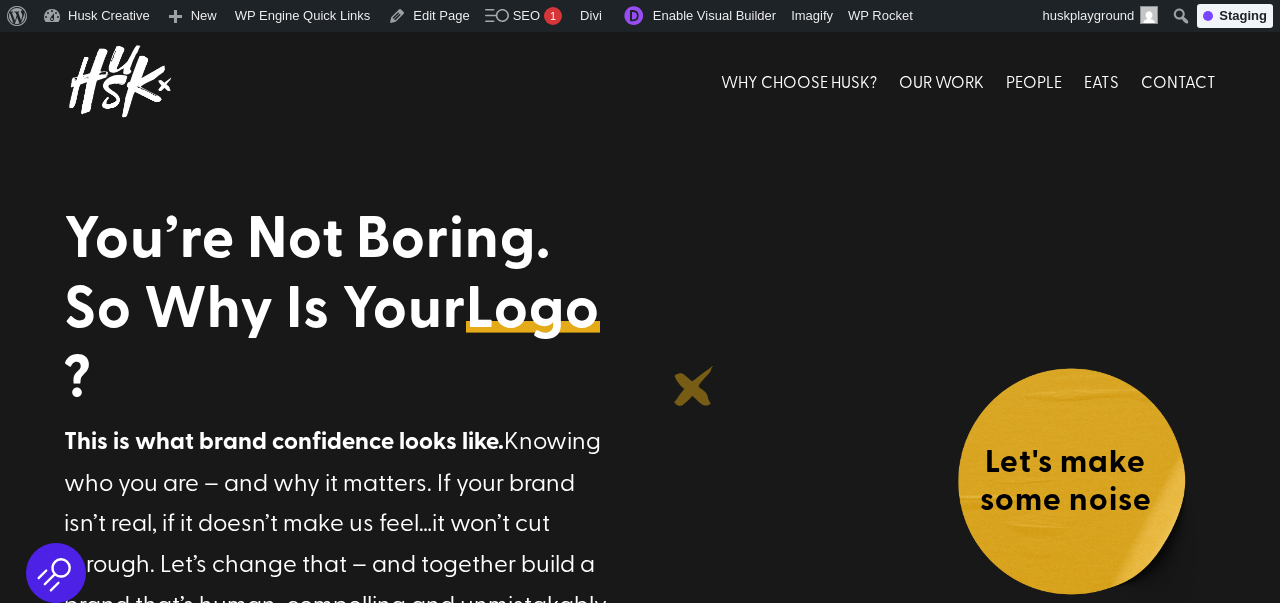 scroll, scrollTop: 138, scrollLeft: 0, axis: vertical 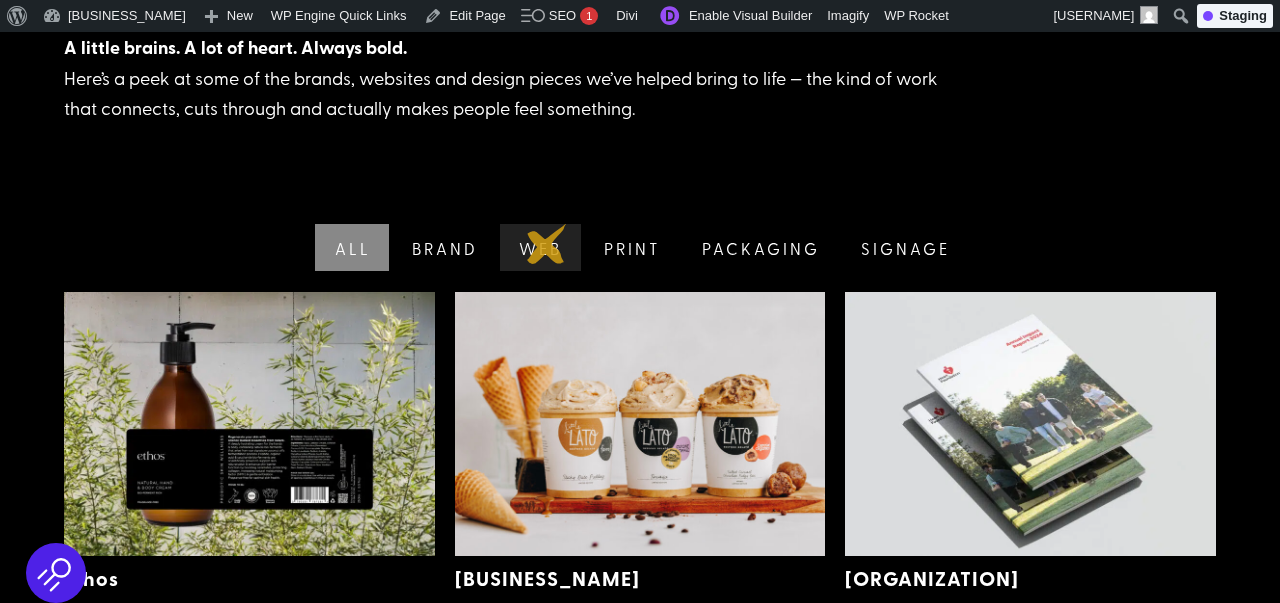 click on "Web" at bounding box center [538, 247] 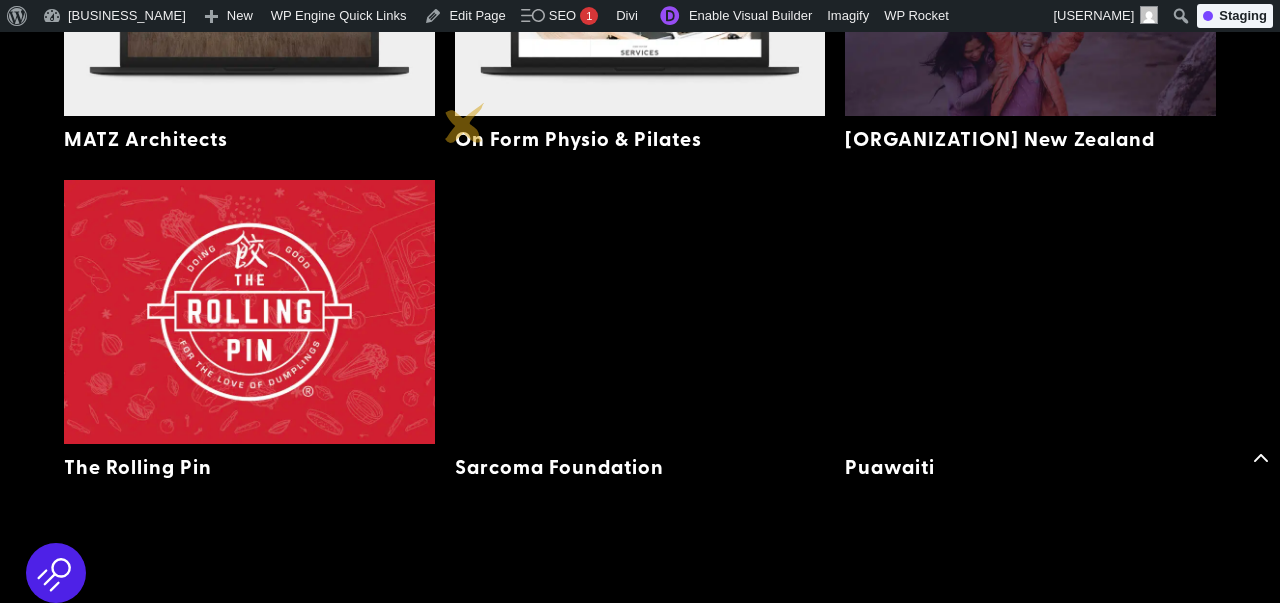 scroll, scrollTop: 2483, scrollLeft: 0, axis: vertical 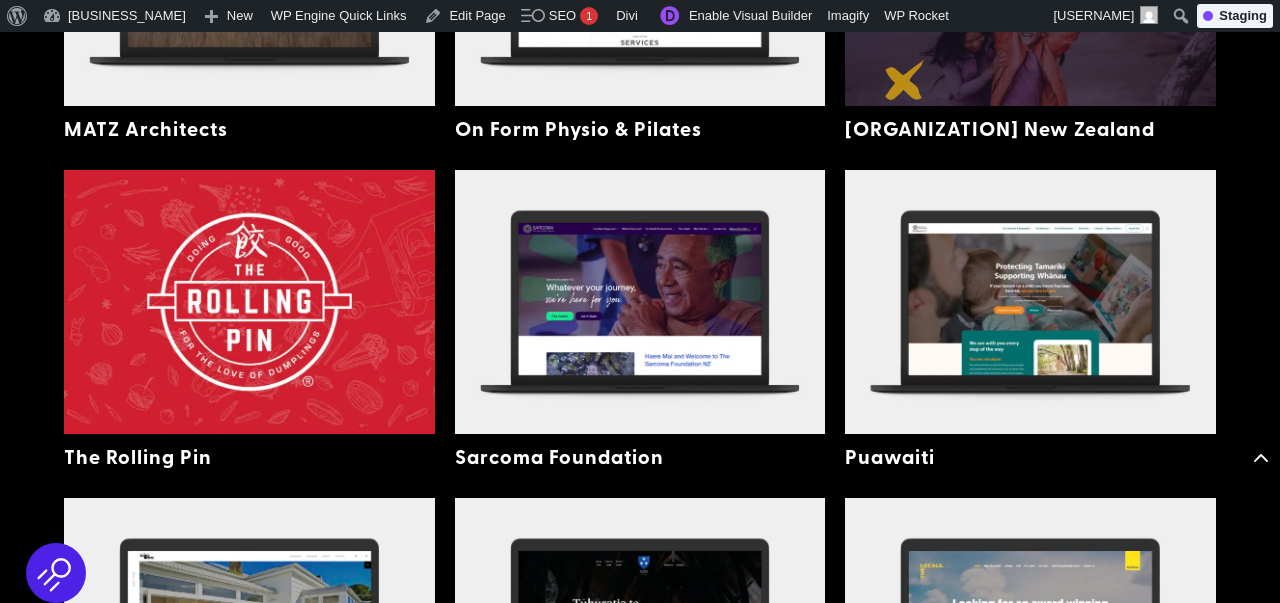 click at bounding box center (1030, -26) 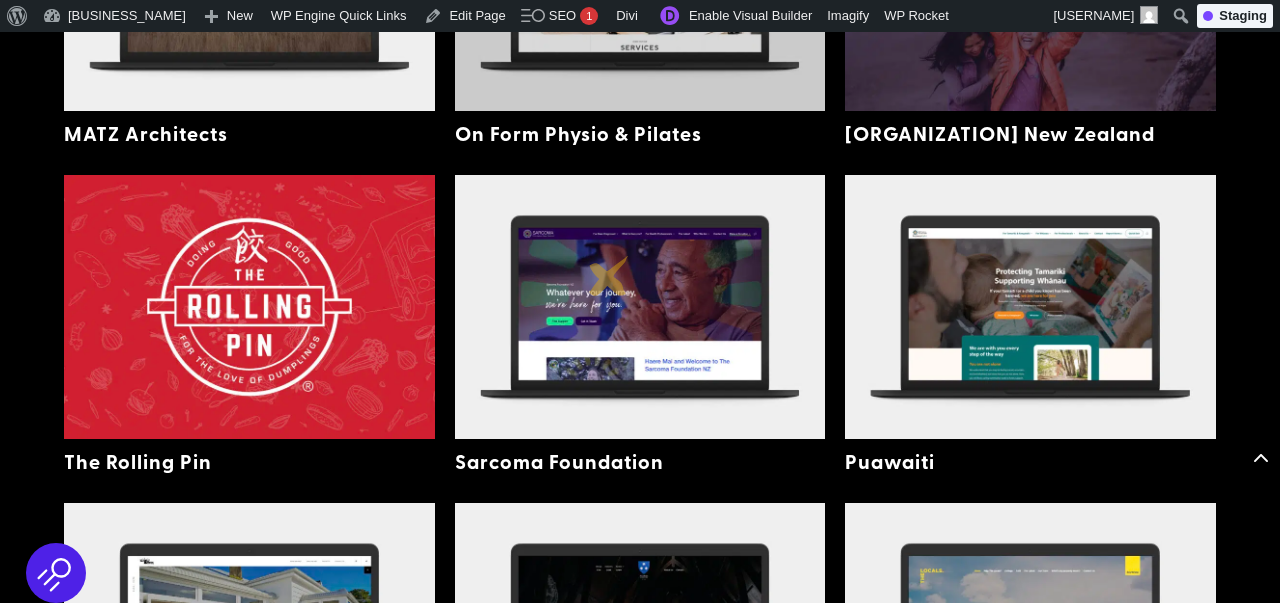 scroll, scrollTop: 2472, scrollLeft: 0, axis: vertical 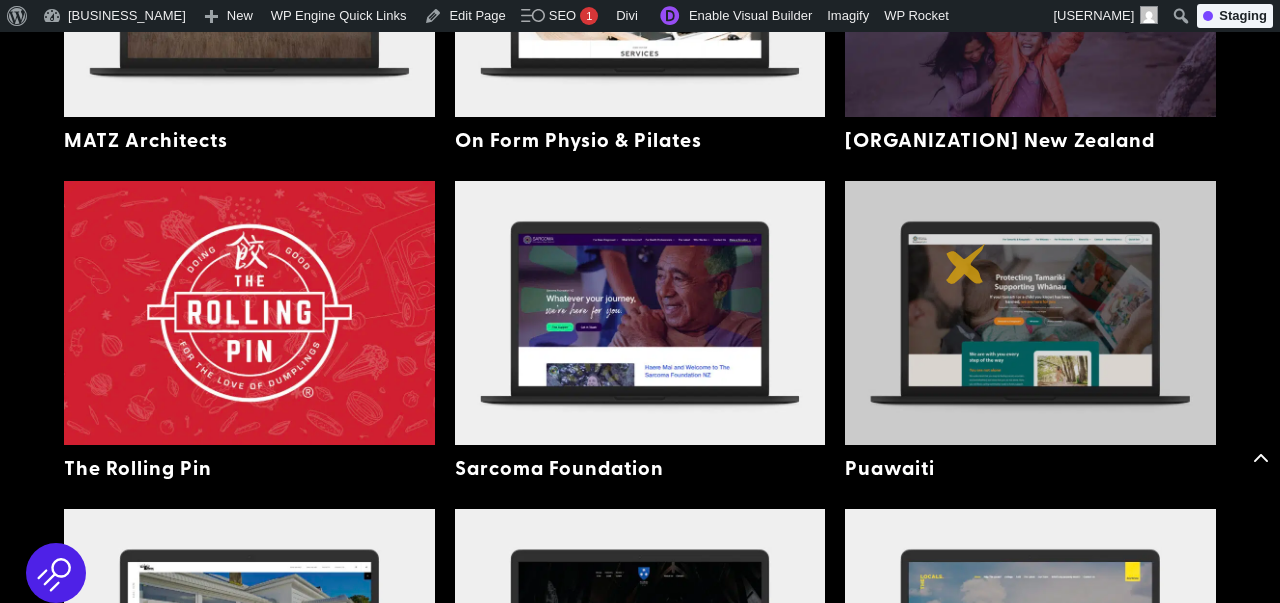 click at bounding box center (1030, 313) 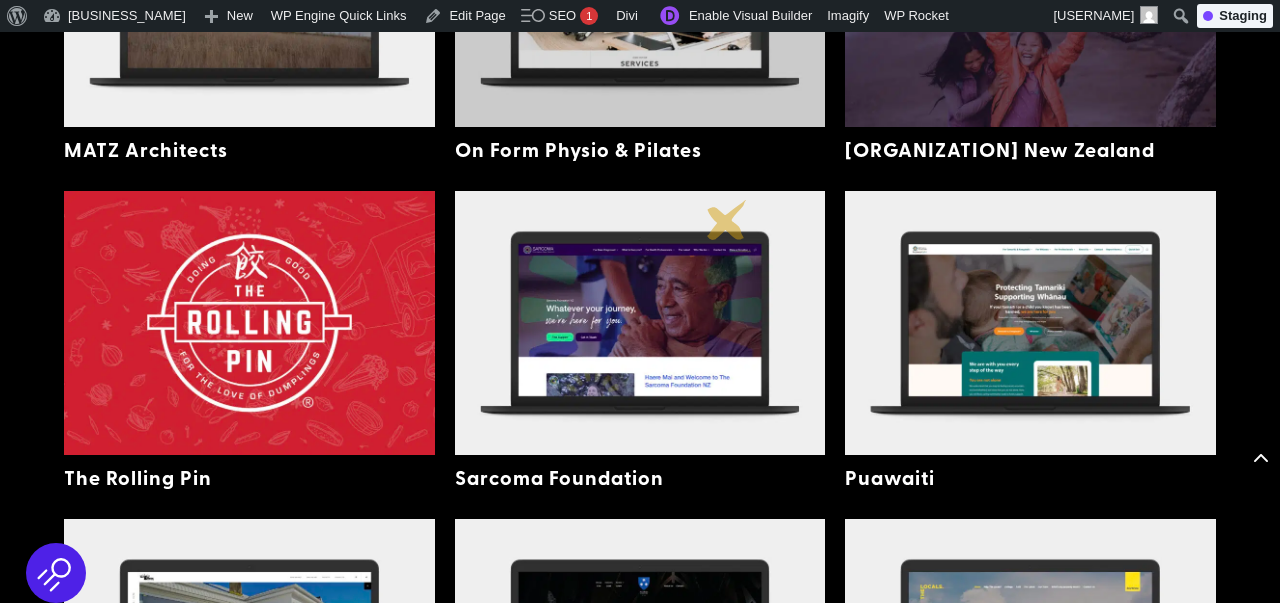 scroll, scrollTop: 2492, scrollLeft: 0, axis: vertical 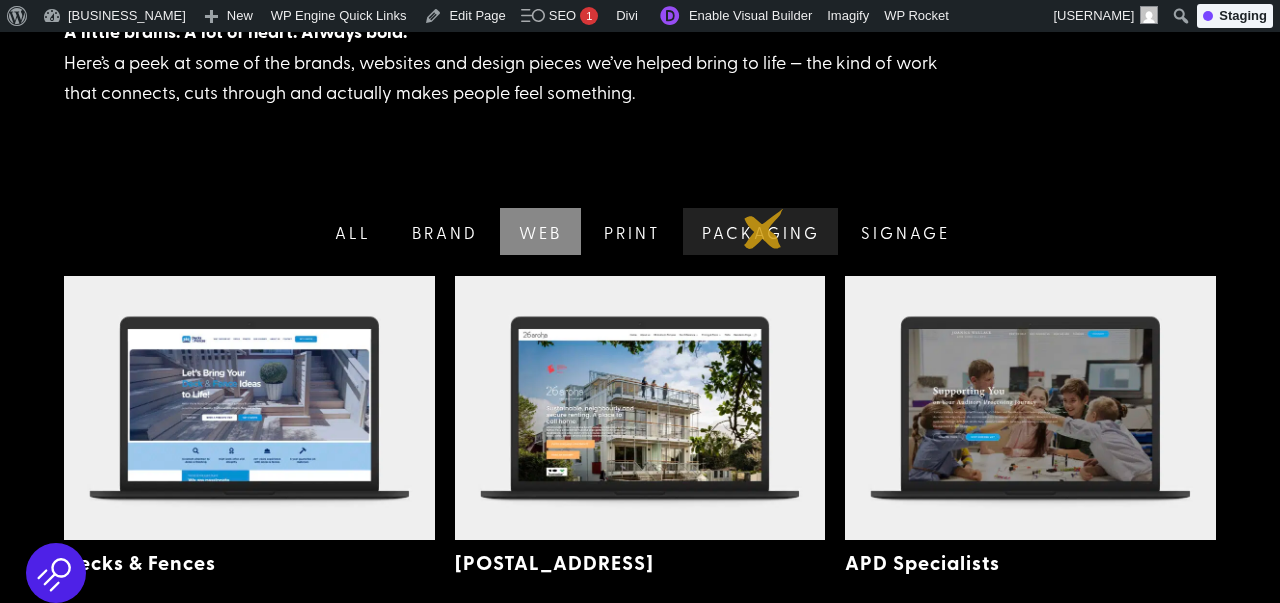 click on "Packaging" at bounding box center (759, 231) 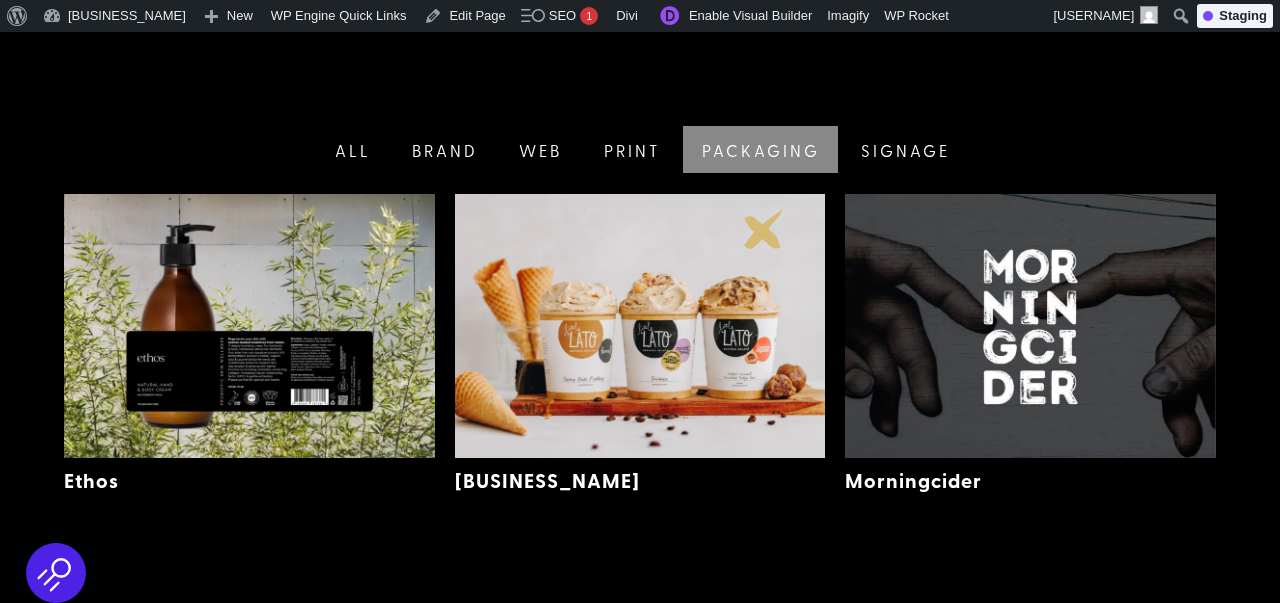 scroll, scrollTop: 488, scrollLeft: 0, axis: vertical 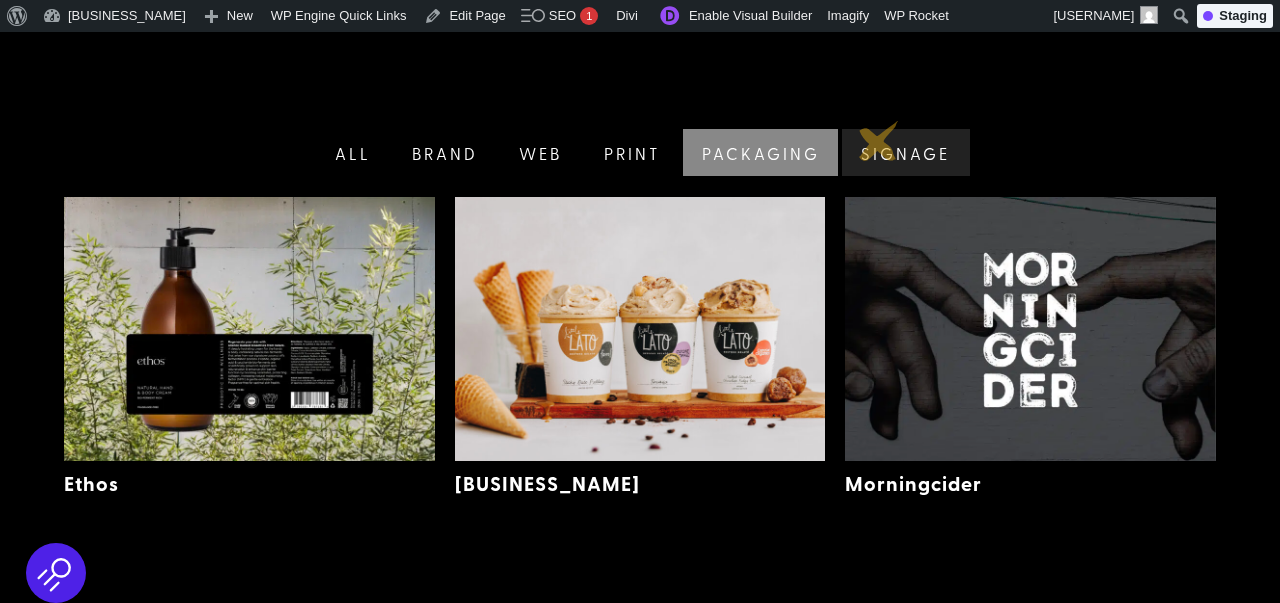 click on "Signage" at bounding box center (903, 152) 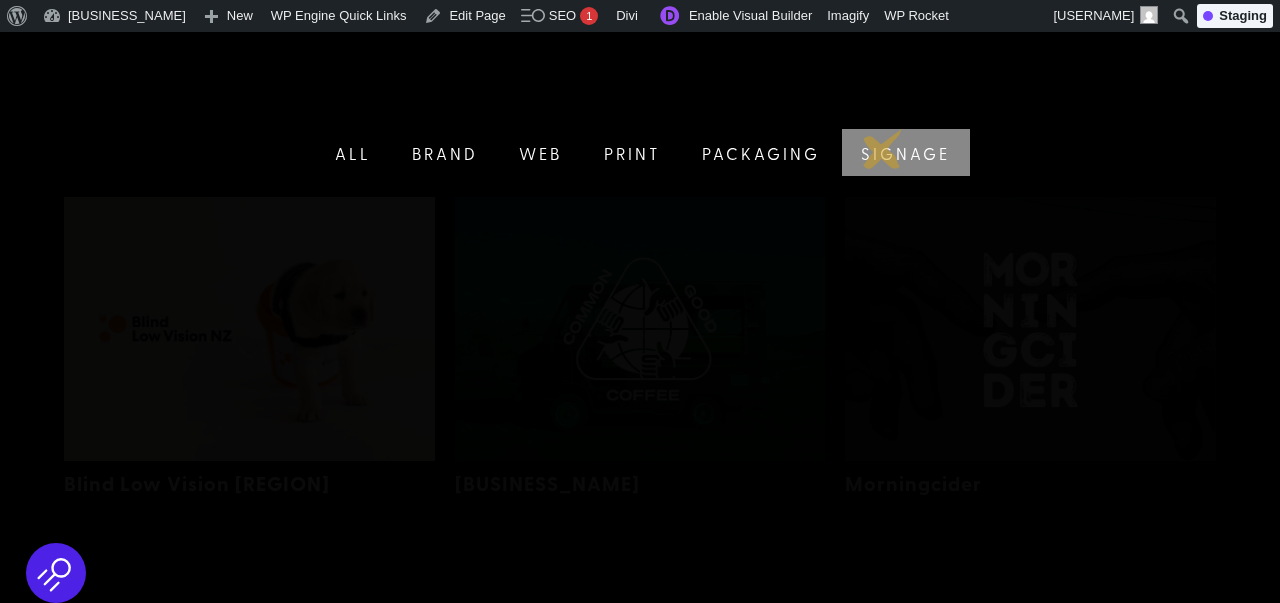 scroll, scrollTop: 420, scrollLeft: 0, axis: vertical 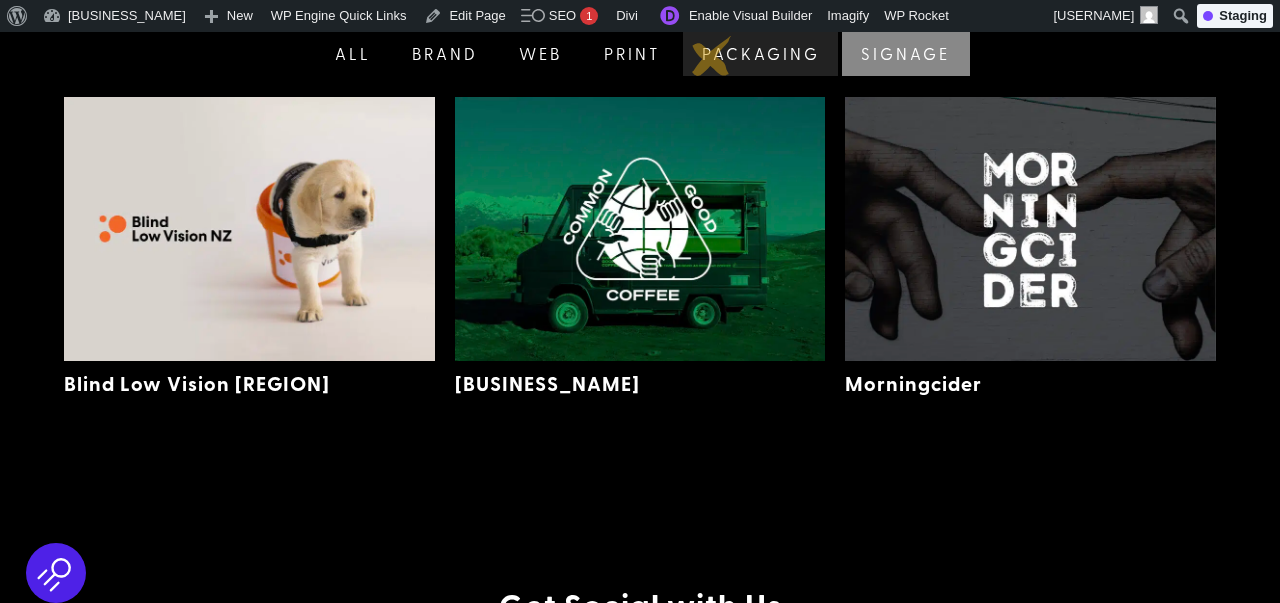 click on "Packaging" at bounding box center [759, 52] 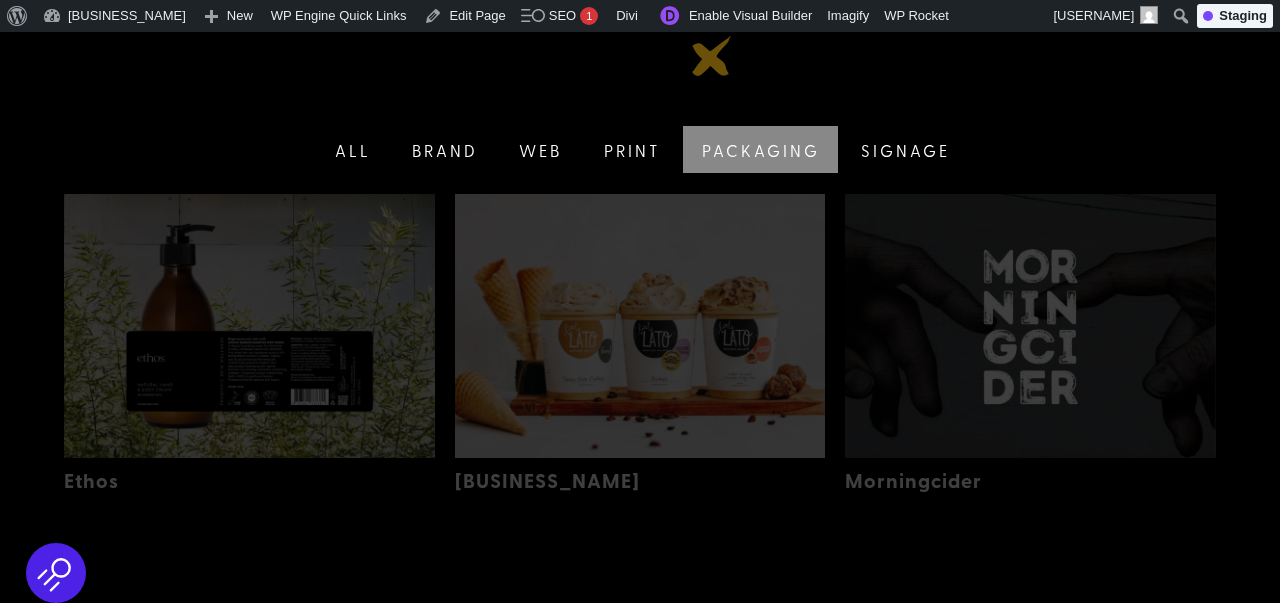 scroll, scrollTop: 420, scrollLeft: 0, axis: vertical 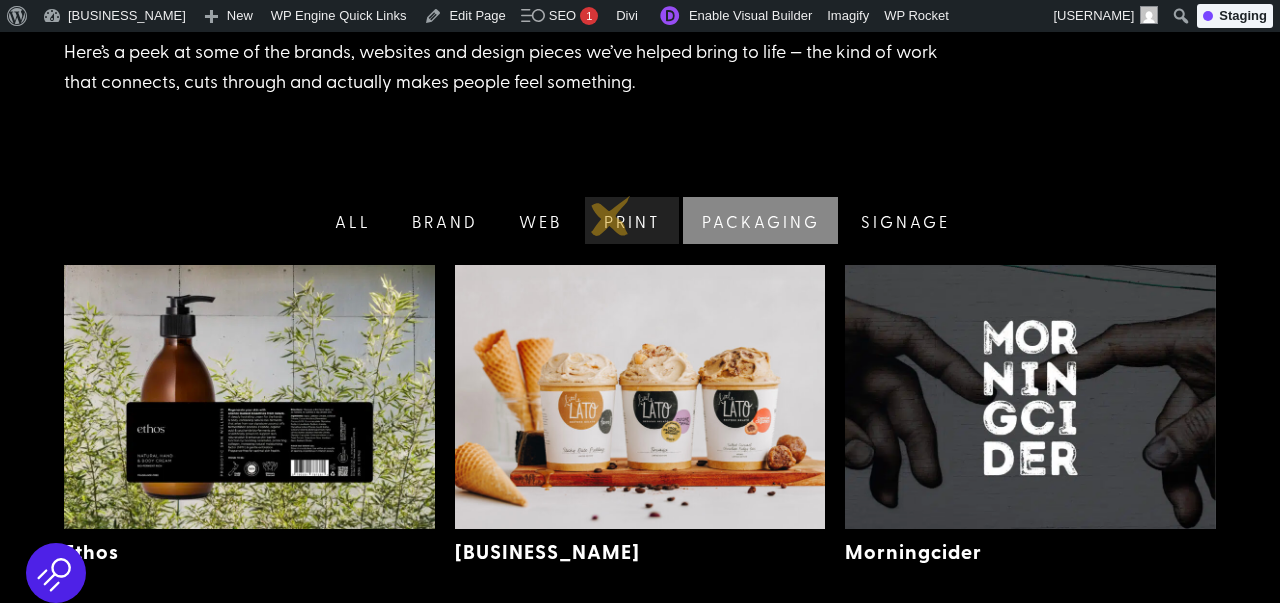 click on "Print" at bounding box center (630, 220) 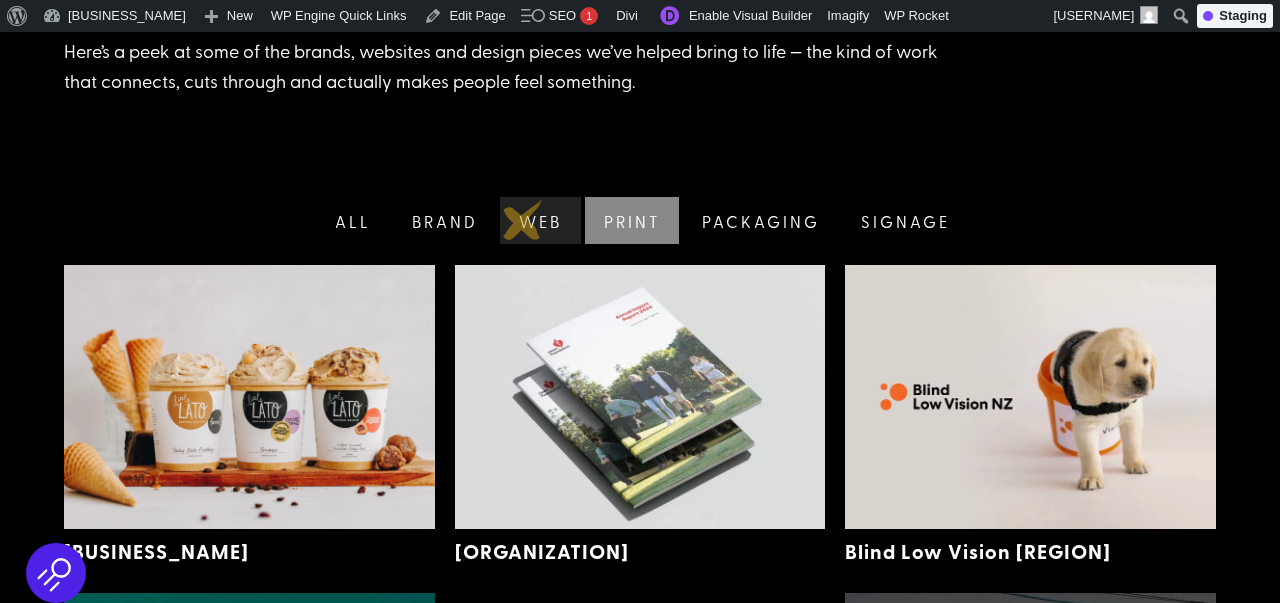 click on "Web" at bounding box center (538, 220) 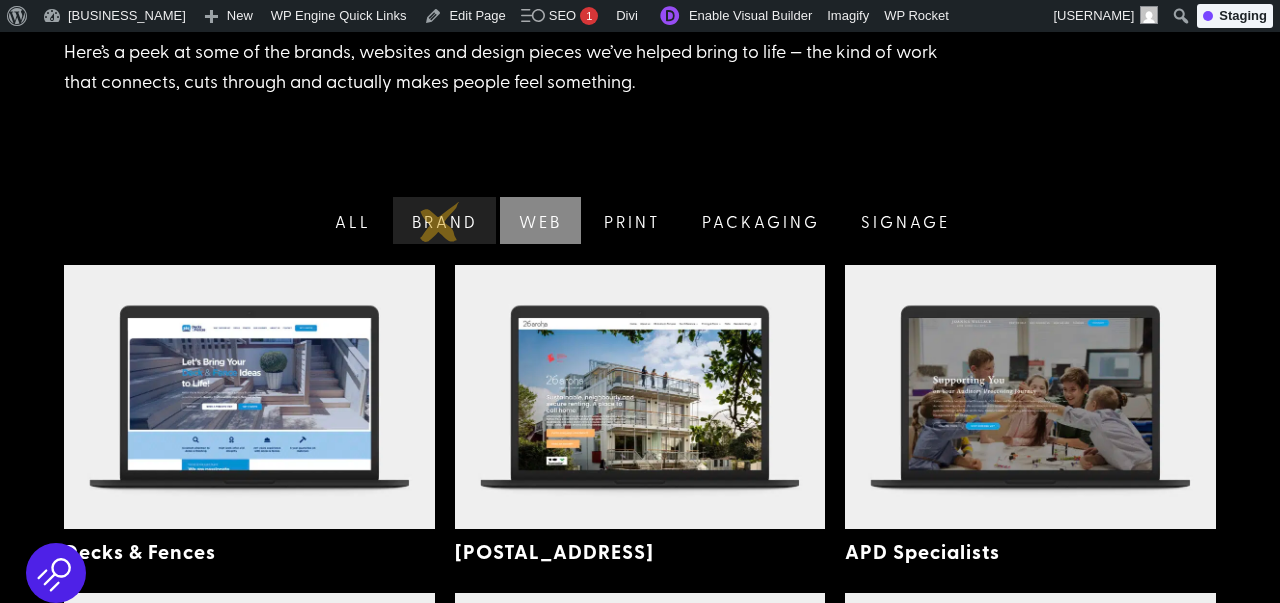 click on "Brand" at bounding box center [443, 220] 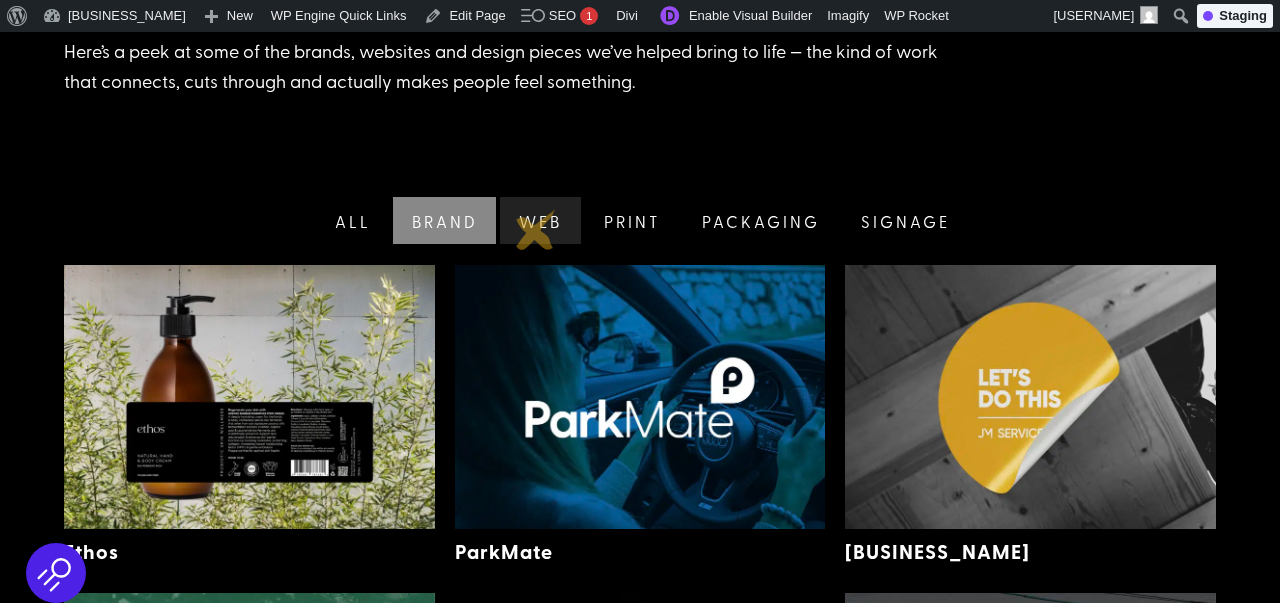 click on "Web" at bounding box center [538, 220] 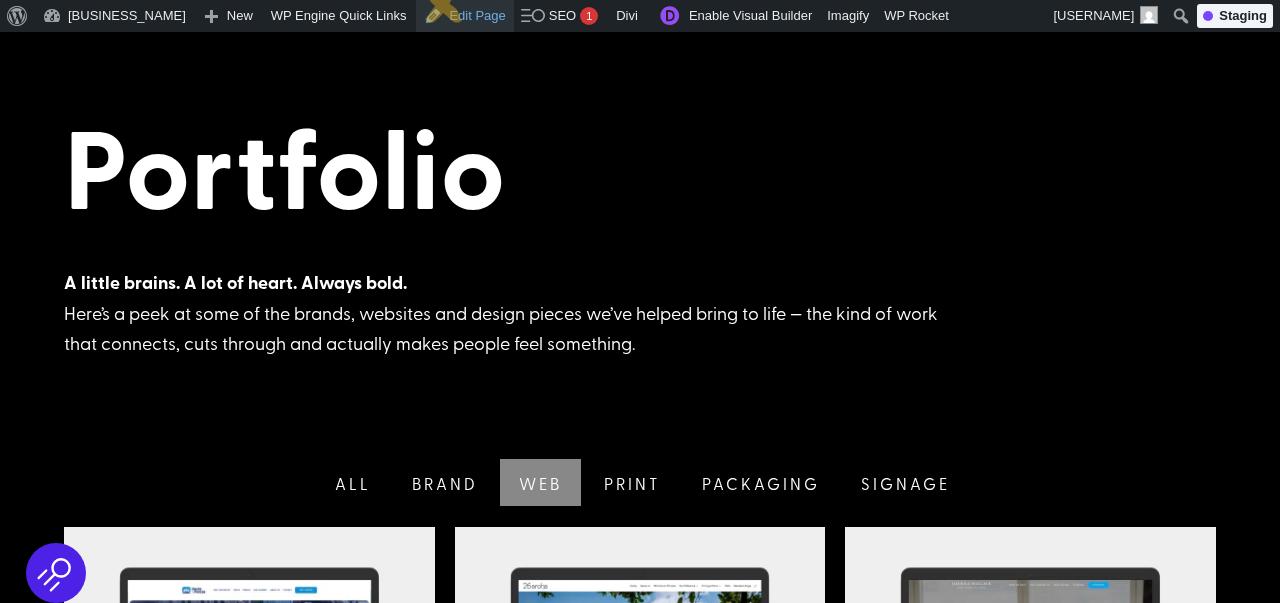 scroll, scrollTop: 157, scrollLeft: 0, axis: vertical 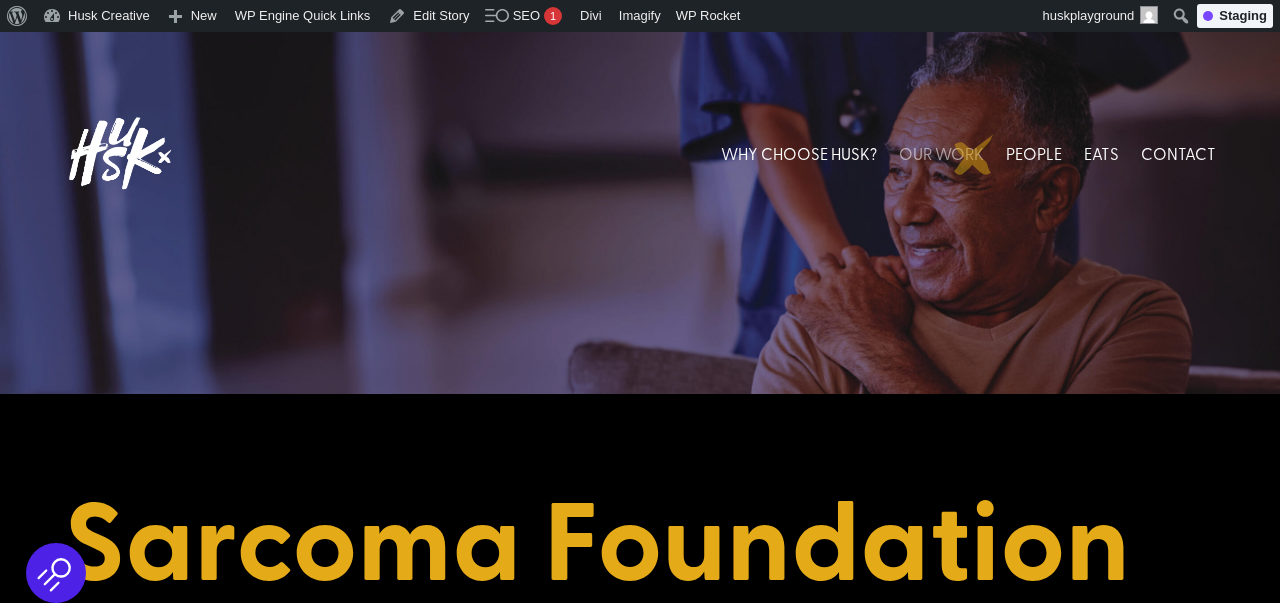 click on "OUR WORK" at bounding box center (941, 153) 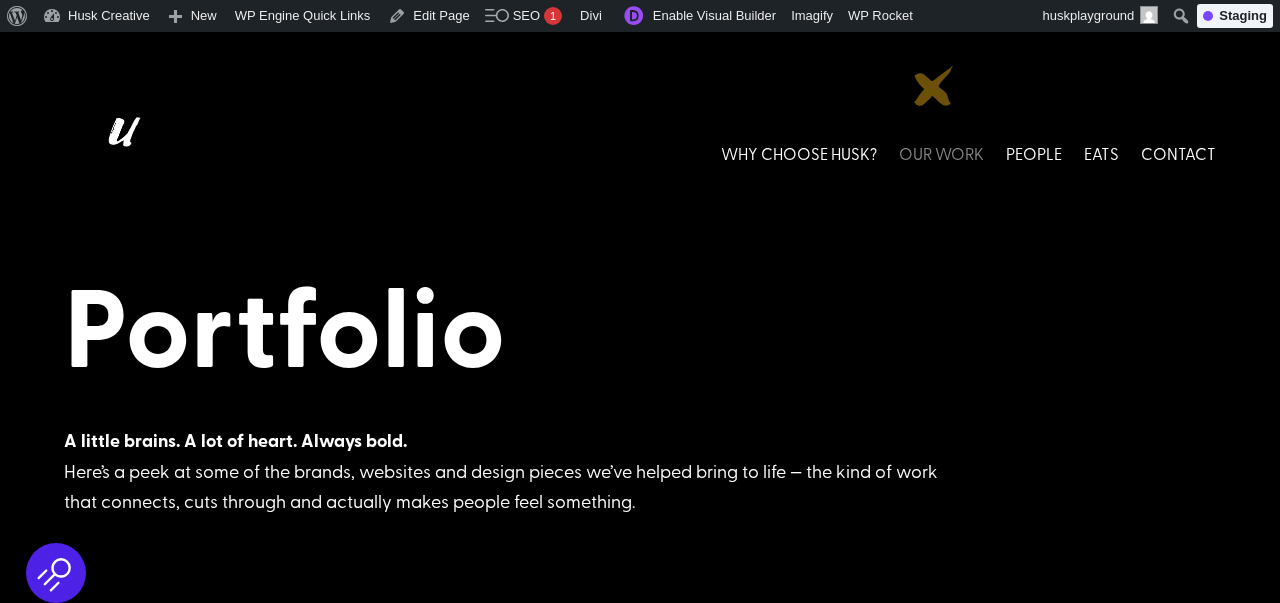scroll, scrollTop: 0, scrollLeft: 0, axis: both 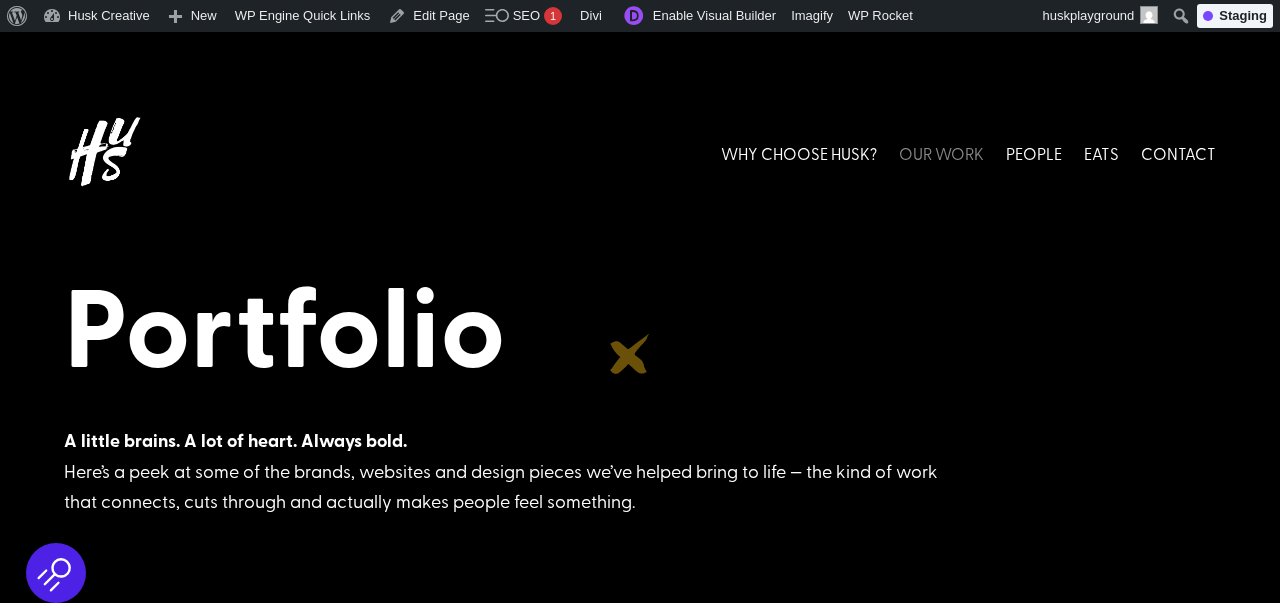 click on "Portfolio" at bounding box center (640, 329) 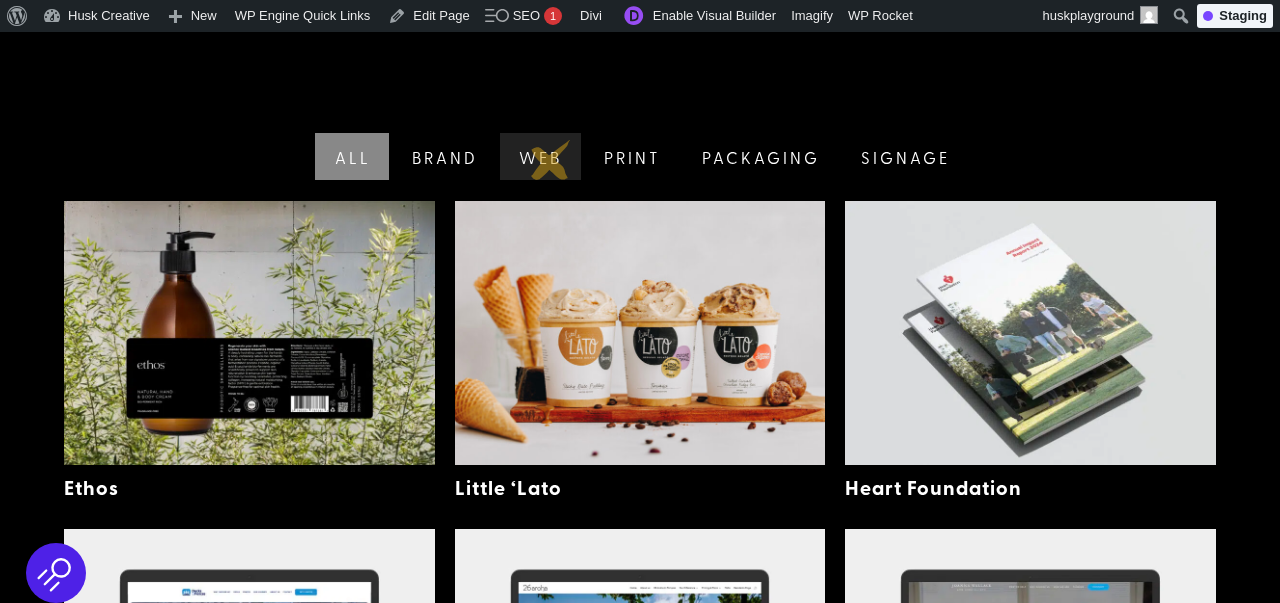 click on "Web" at bounding box center [538, 156] 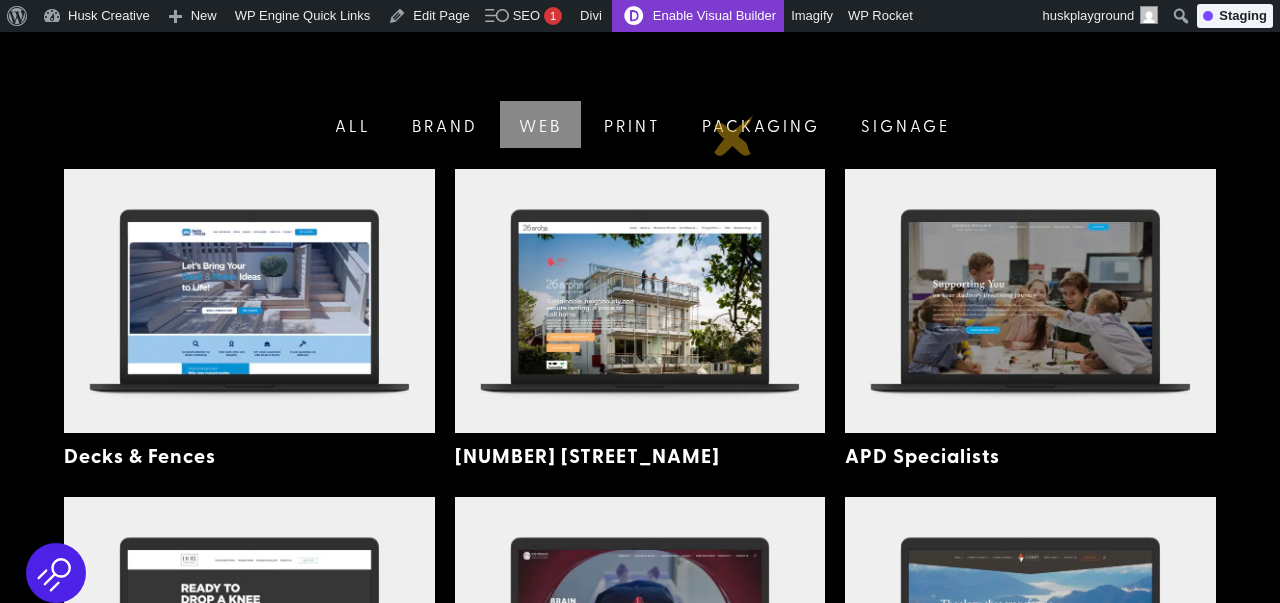 scroll, scrollTop: 503, scrollLeft: 0, axis: vertical 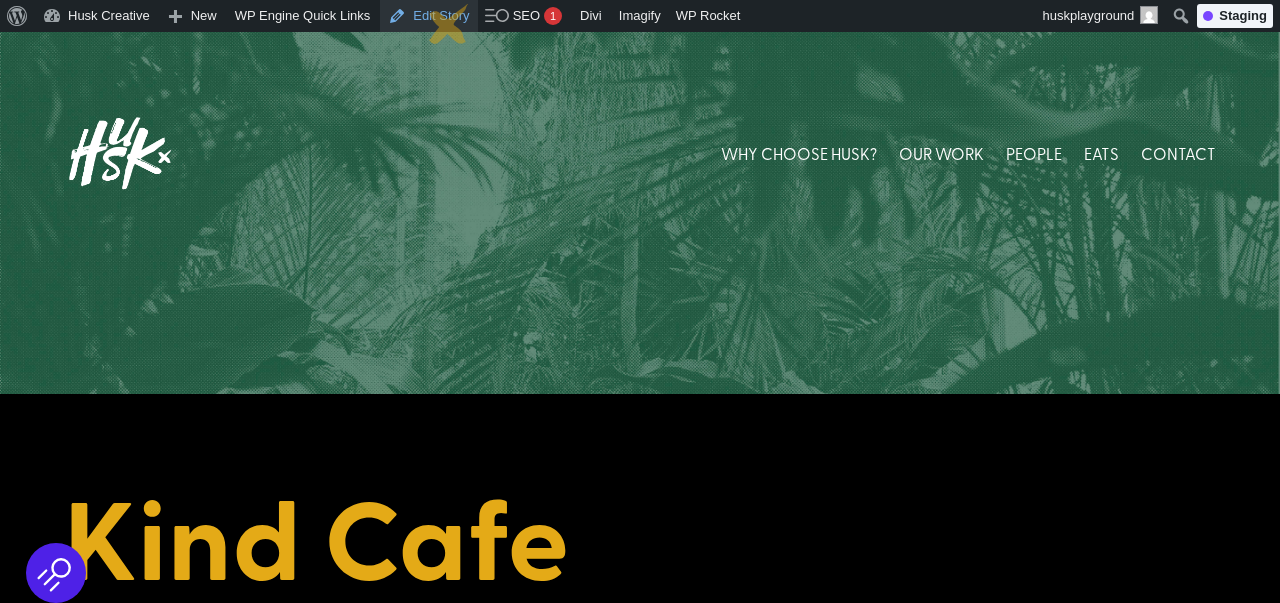click on "Edit Story" at bounding box center (428, 16) 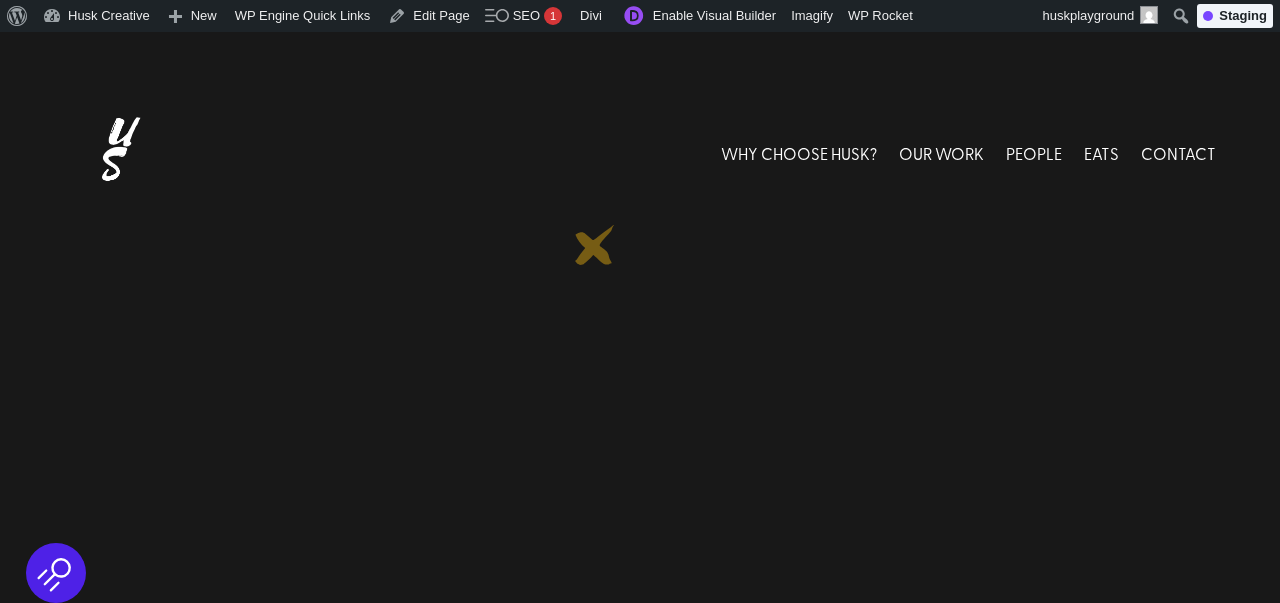 scroll, scrollTop: 0, scrollLeft: 0, axis: both 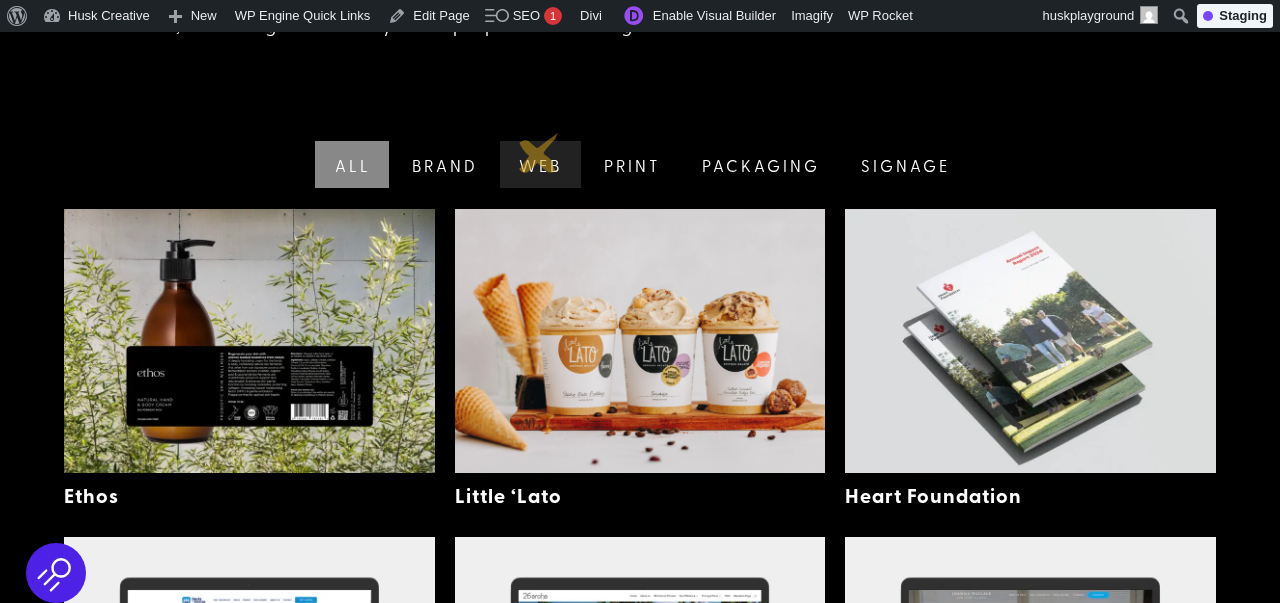 click on "Web" at bounding box center (538, 164) 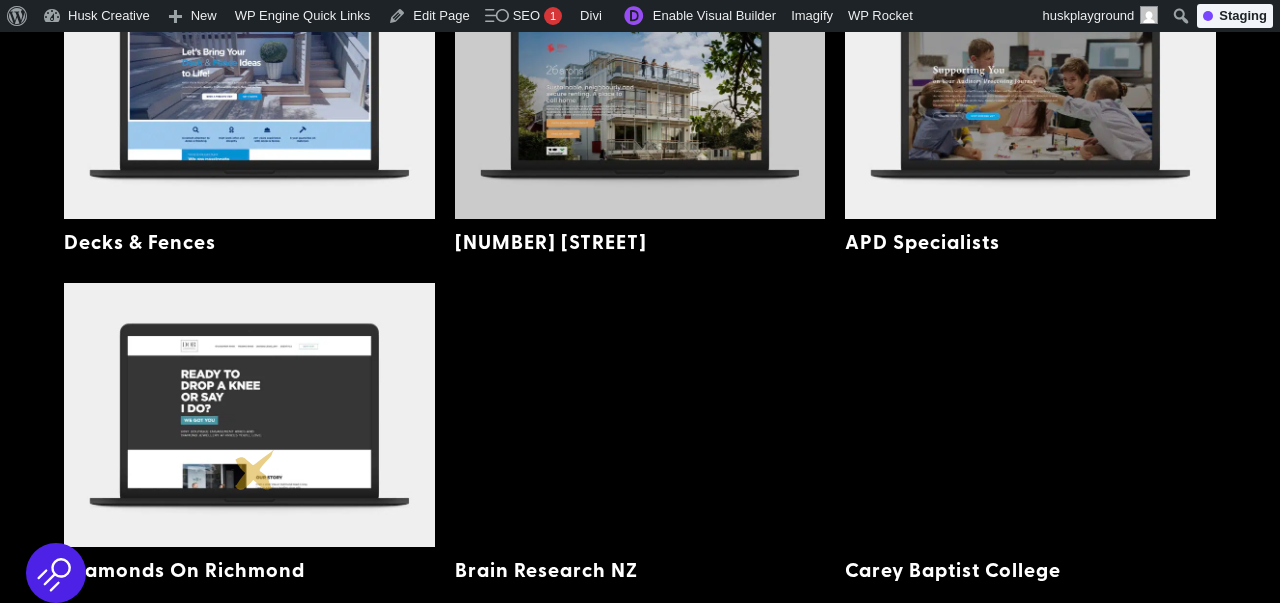 scroll, scrollTop: 744, scrollLeft: 0, axis: vertical 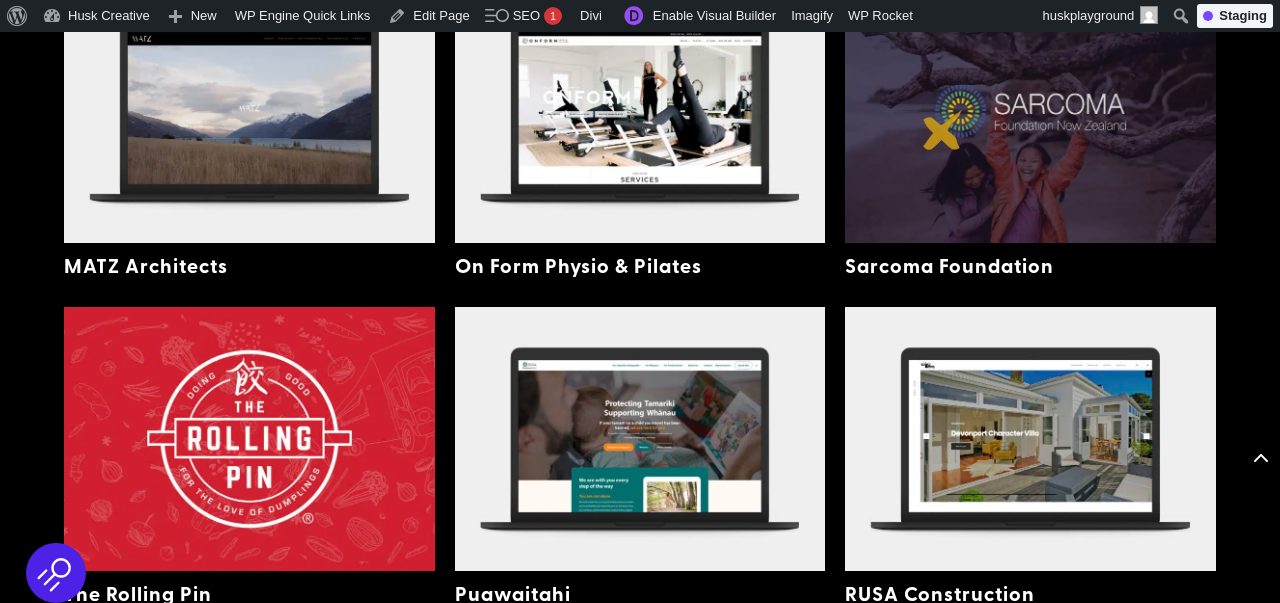 click at bounding box center [1030, 111] 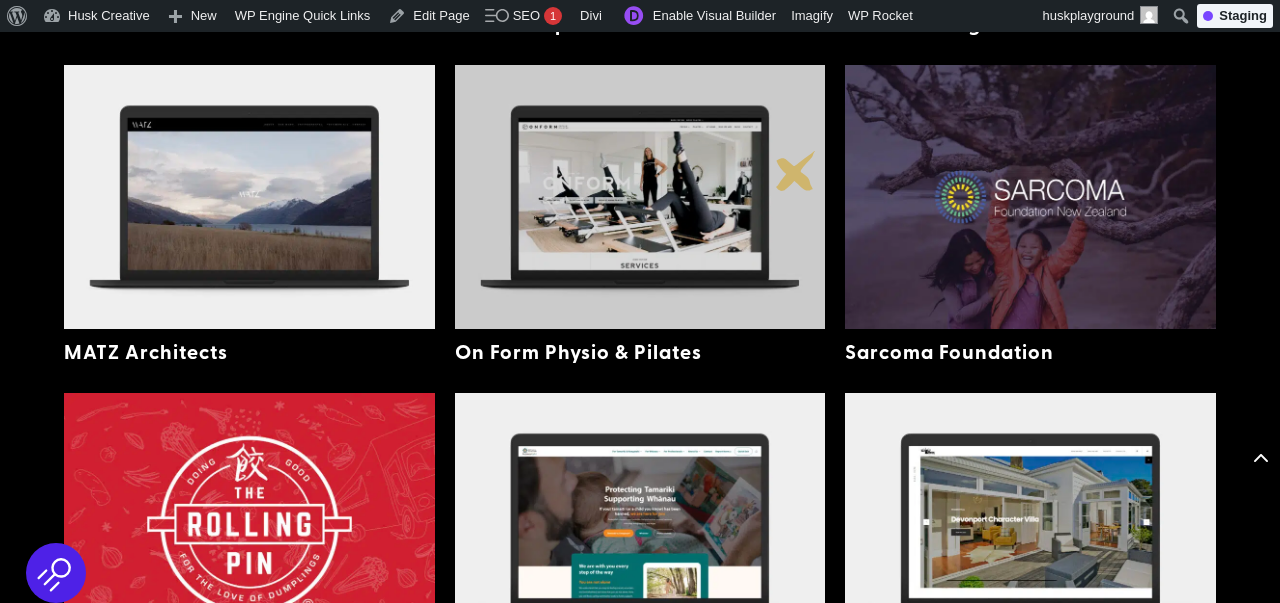 scroll, scrollTop: 2250, scrollLeft: 0, axis: vertical 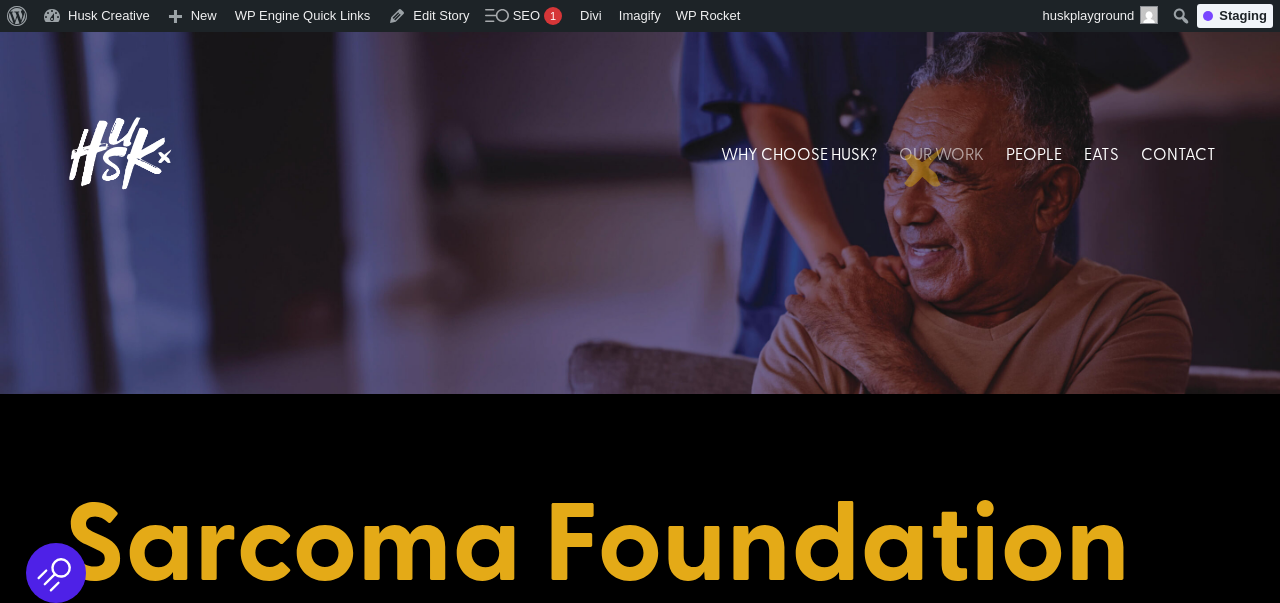 click on "OUR WORK" at bounding box center [941, 153] 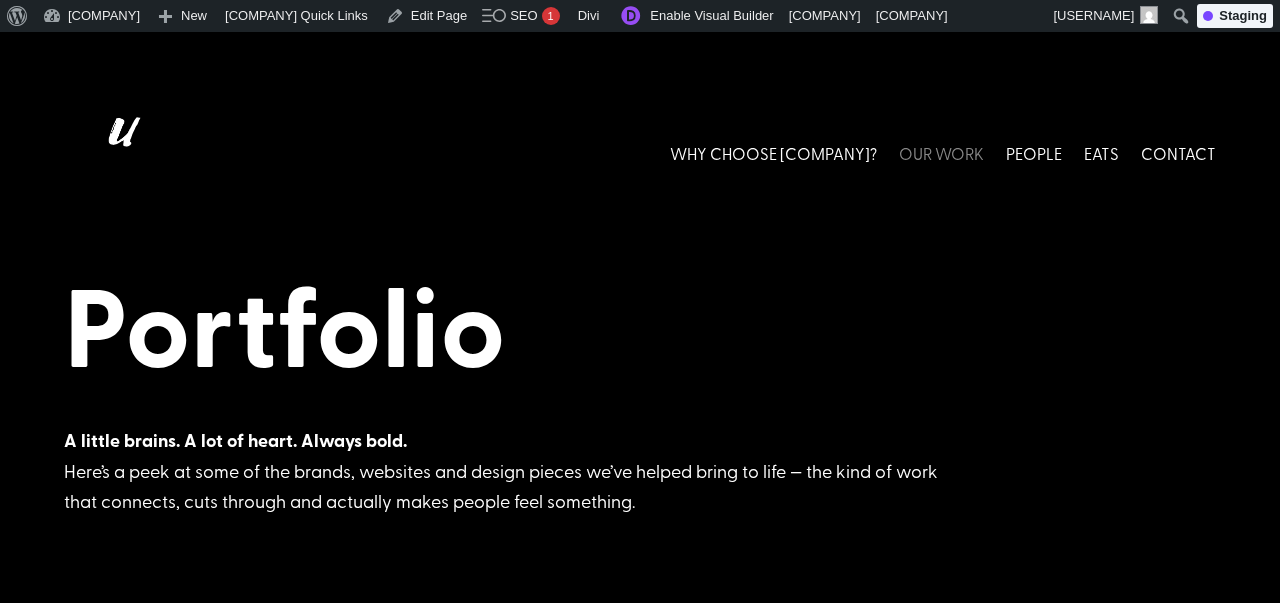 scroll, scrollTop: 0, scrollLeft: 0, axis: both 